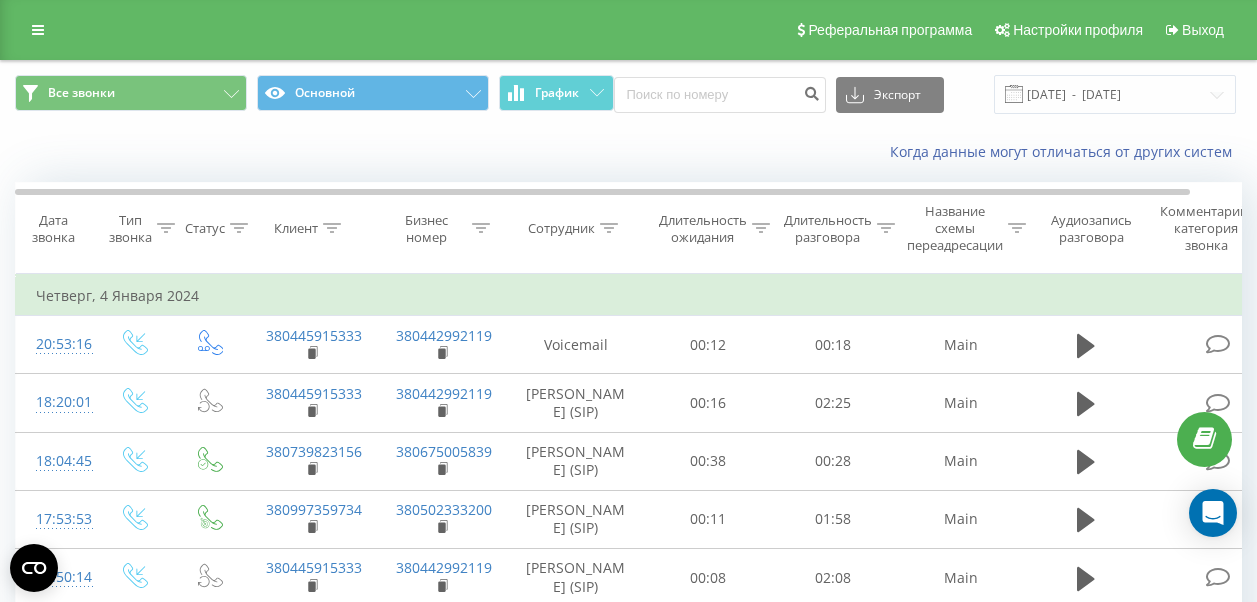 scroll, scrollTop: 0, scrollLeft: 0, axis: both 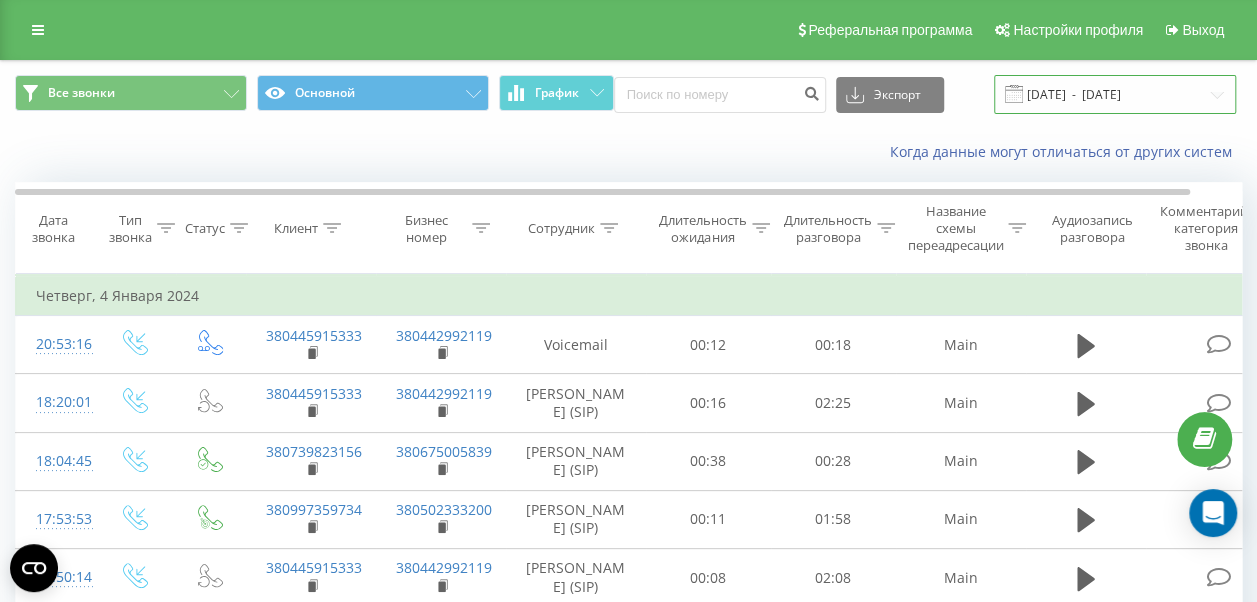 click on "[DATE]  -  [DATE]" at bounding box center (1115, 94) 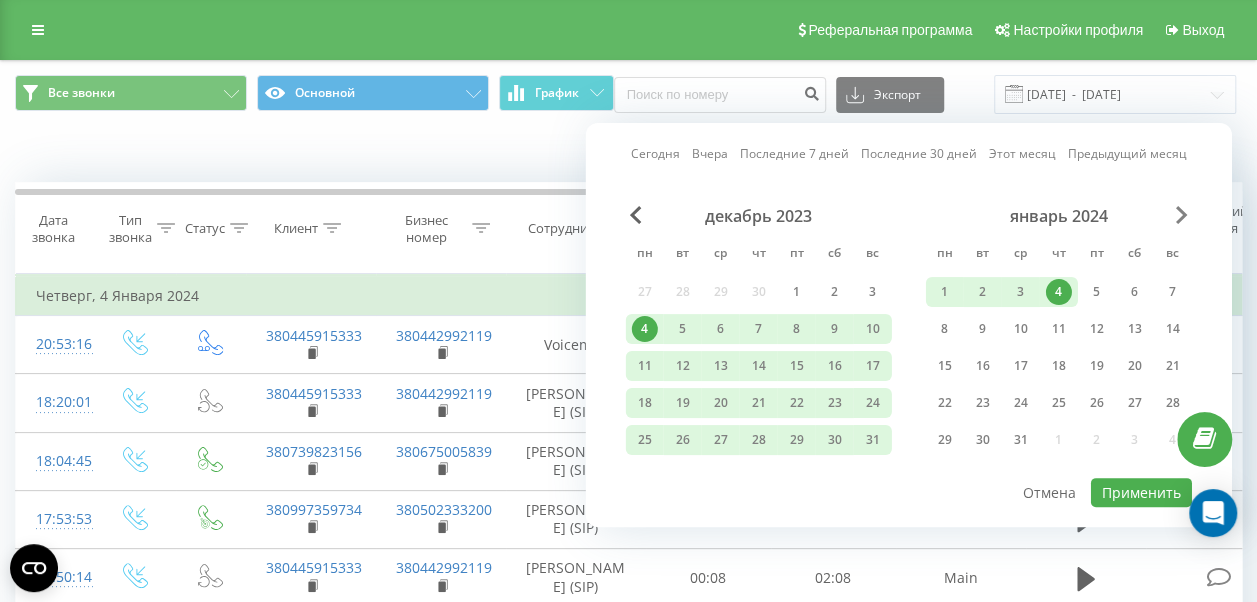 click at bounding box center [1182, 215] 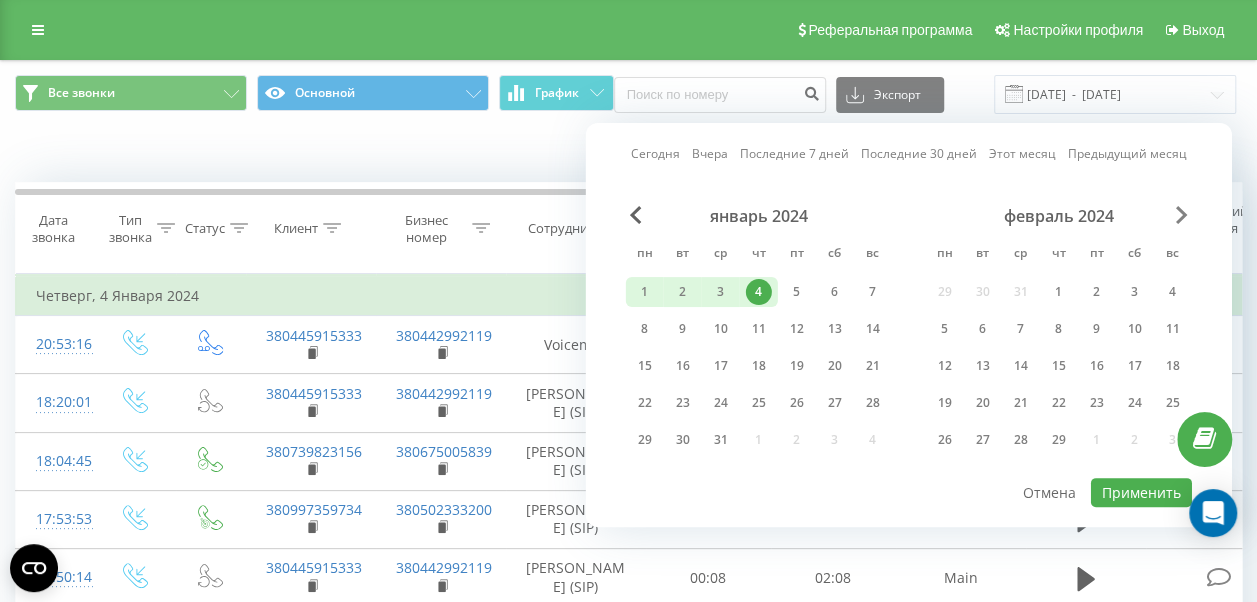 click at bounding box center [1182, 215] 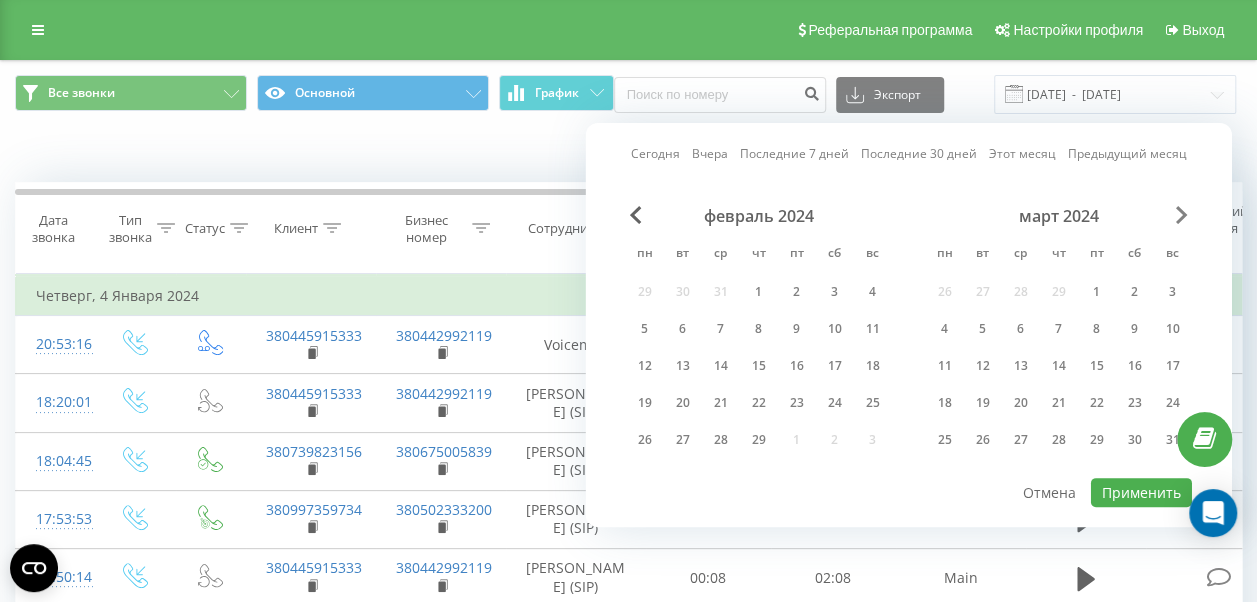 click at bounding box center (1182, 215) 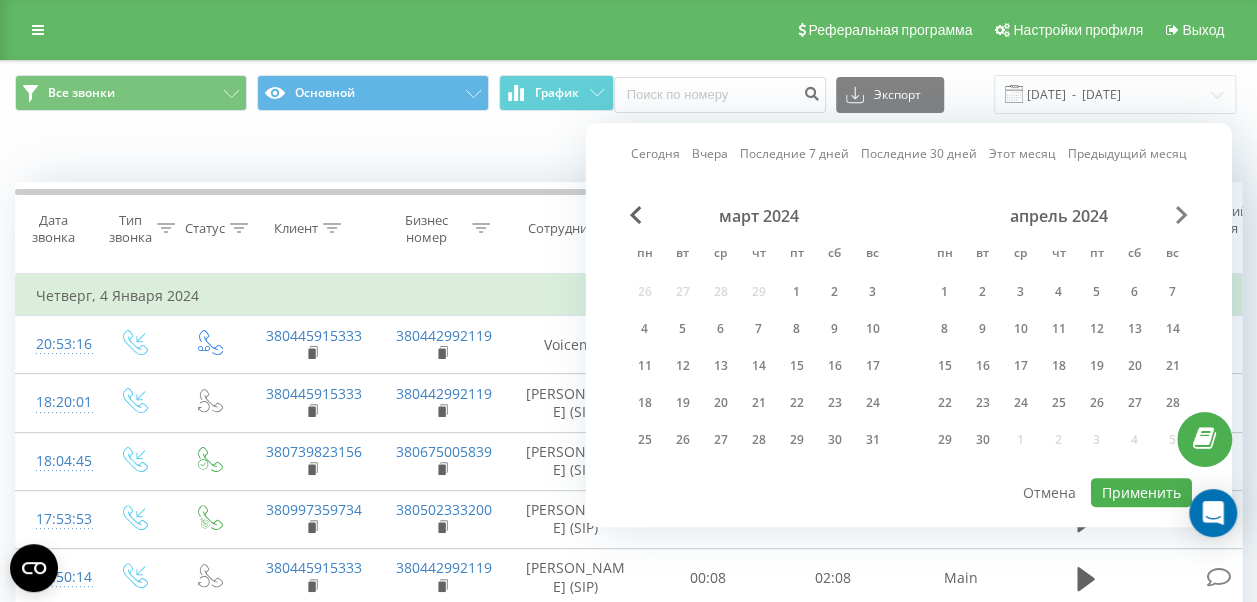 click at bounding box center [1182, 215] 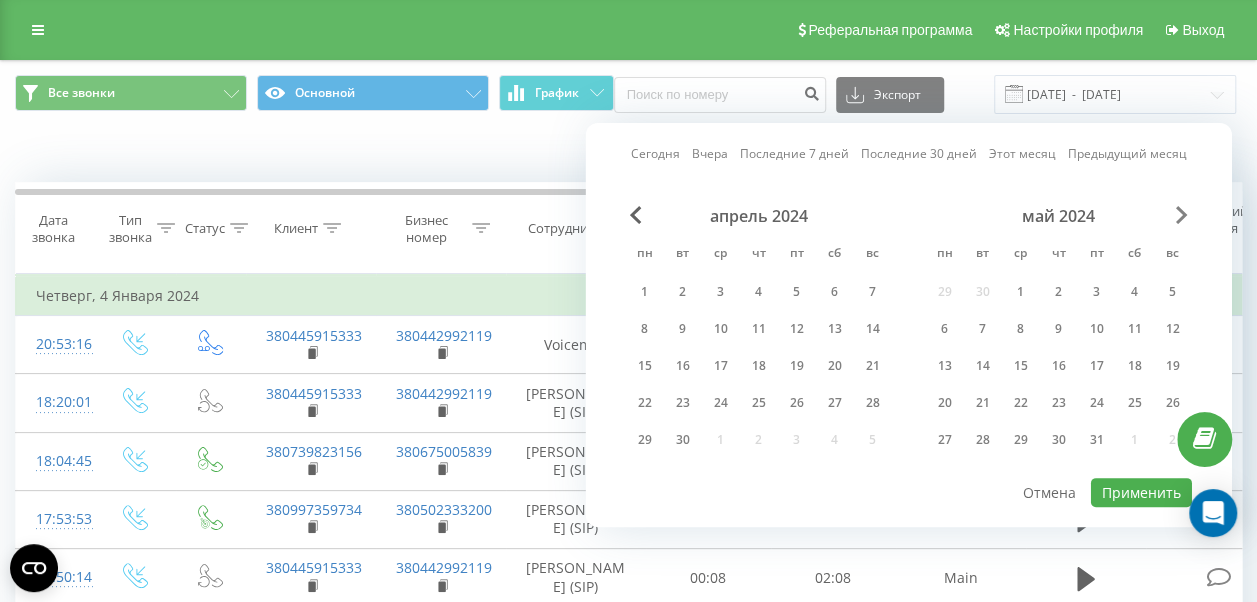click at bounding box center (1182, 215) 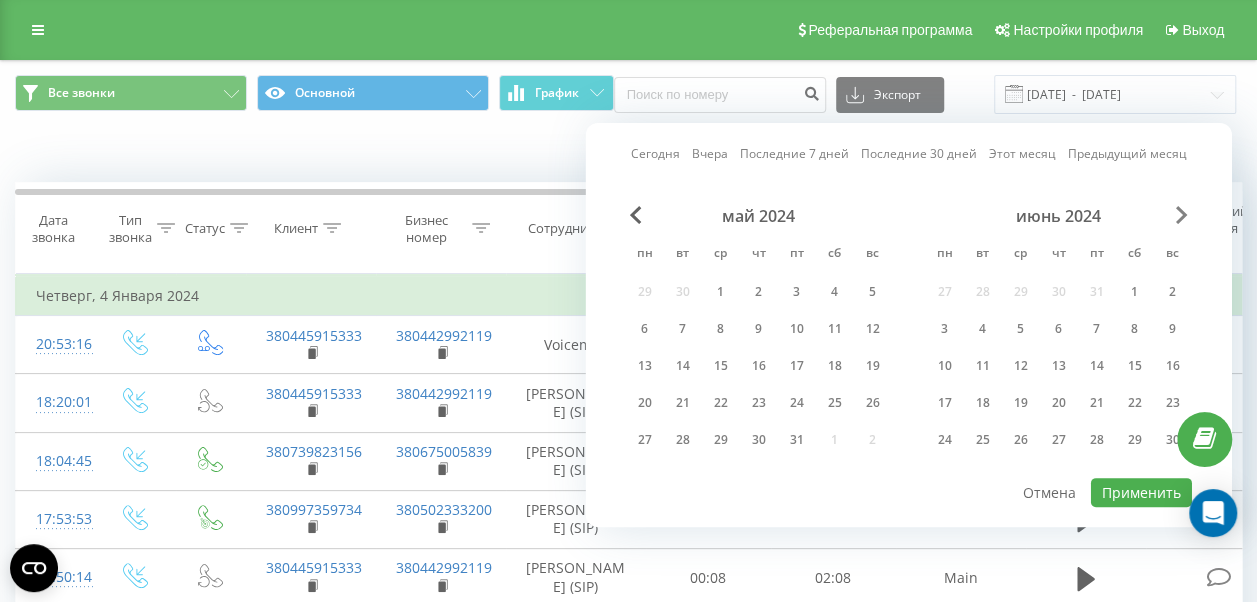 click at bounding box center (1182, 215) 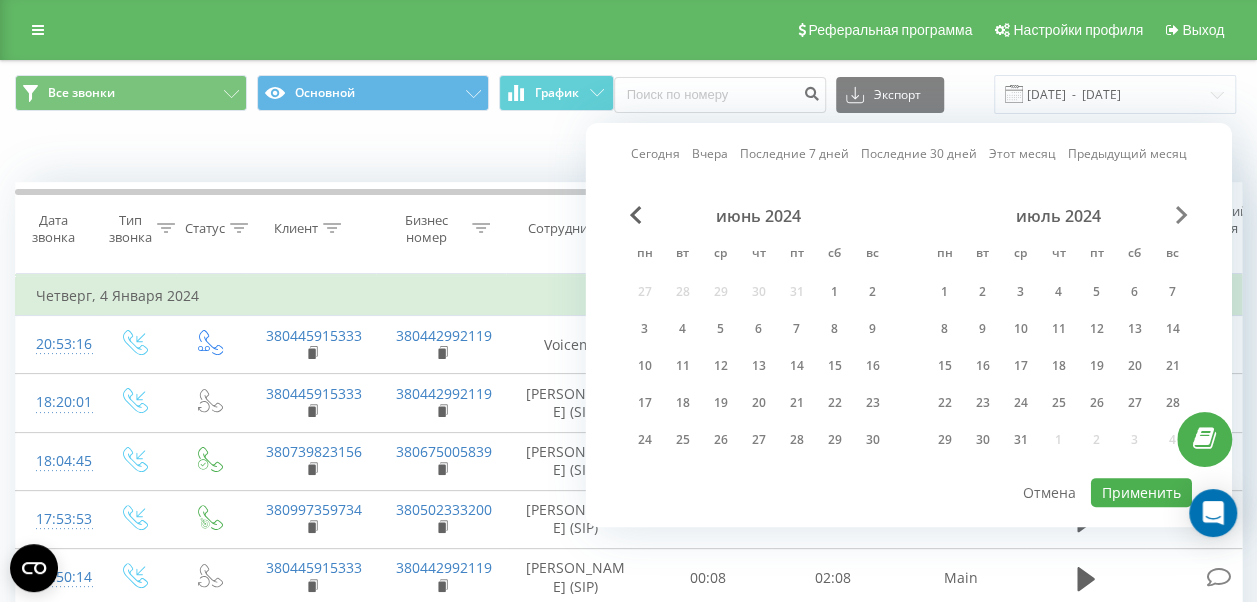click at bounding box center [1182, 215] 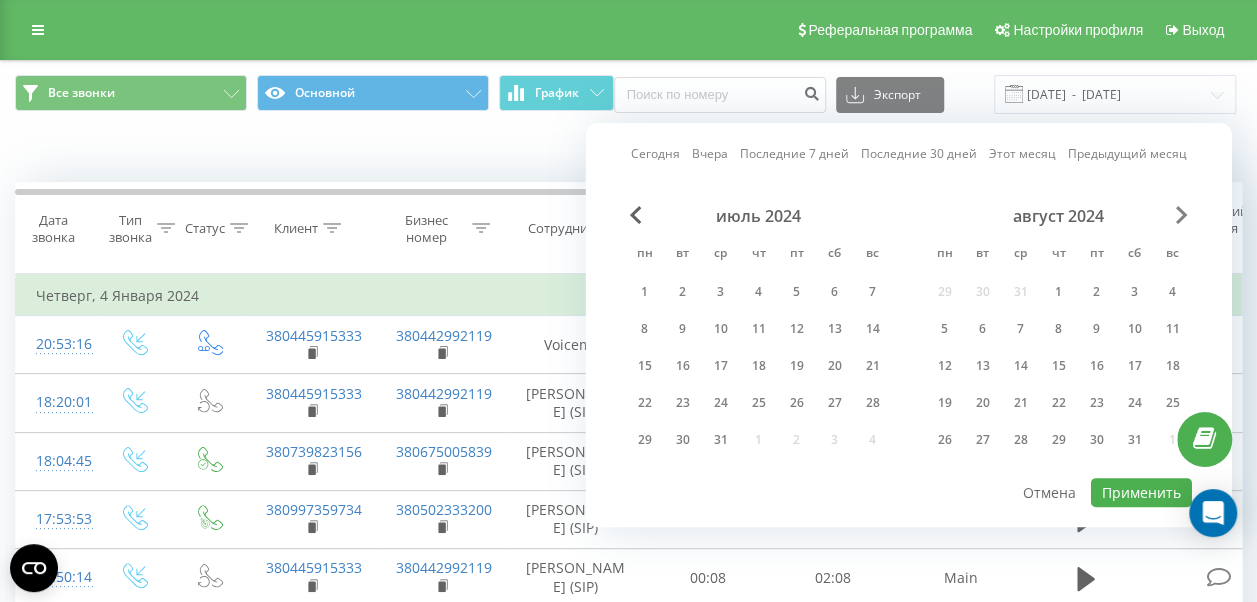 click at bounding box center (1182, 215) 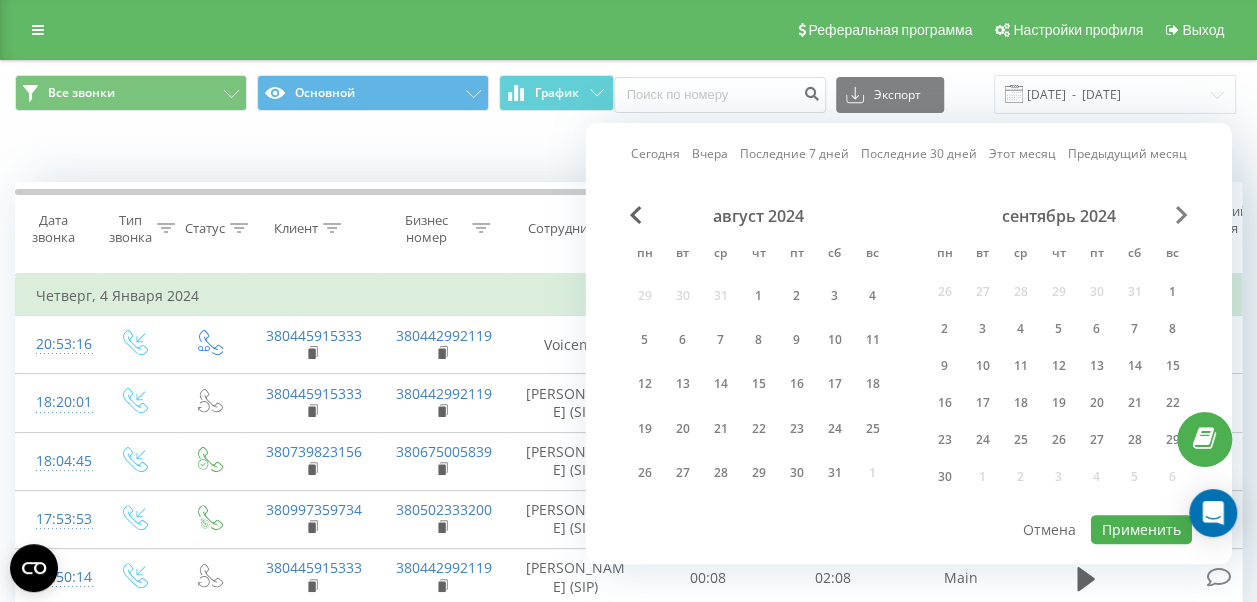 click at bounding box center (1182, 215) 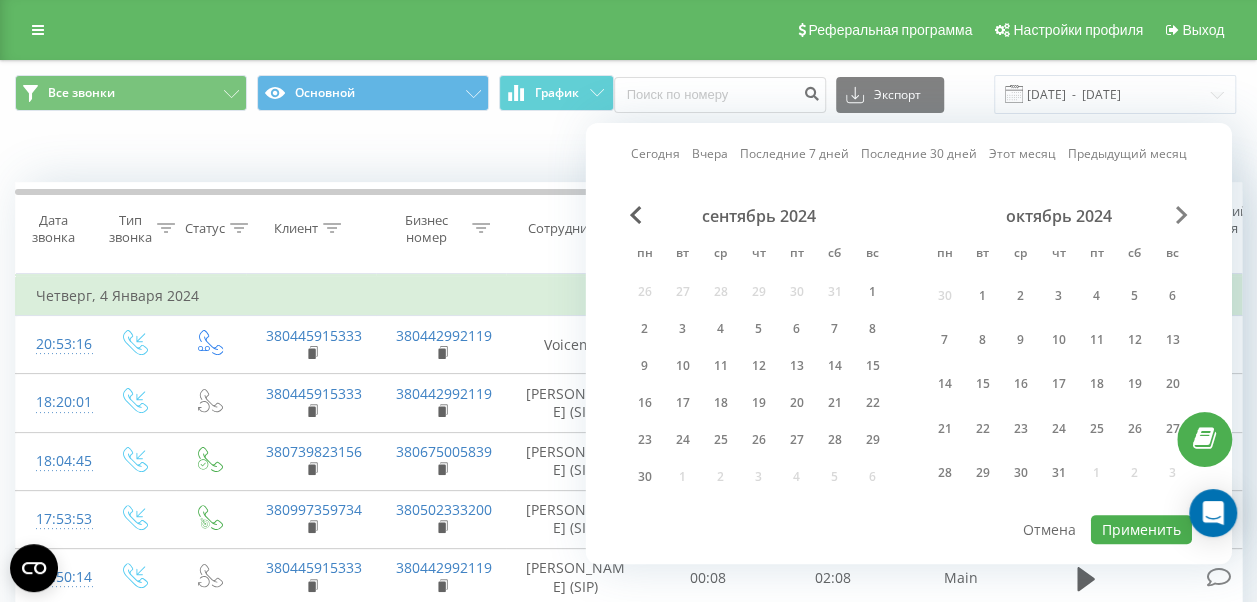 click at bounding box center [1182, 215] 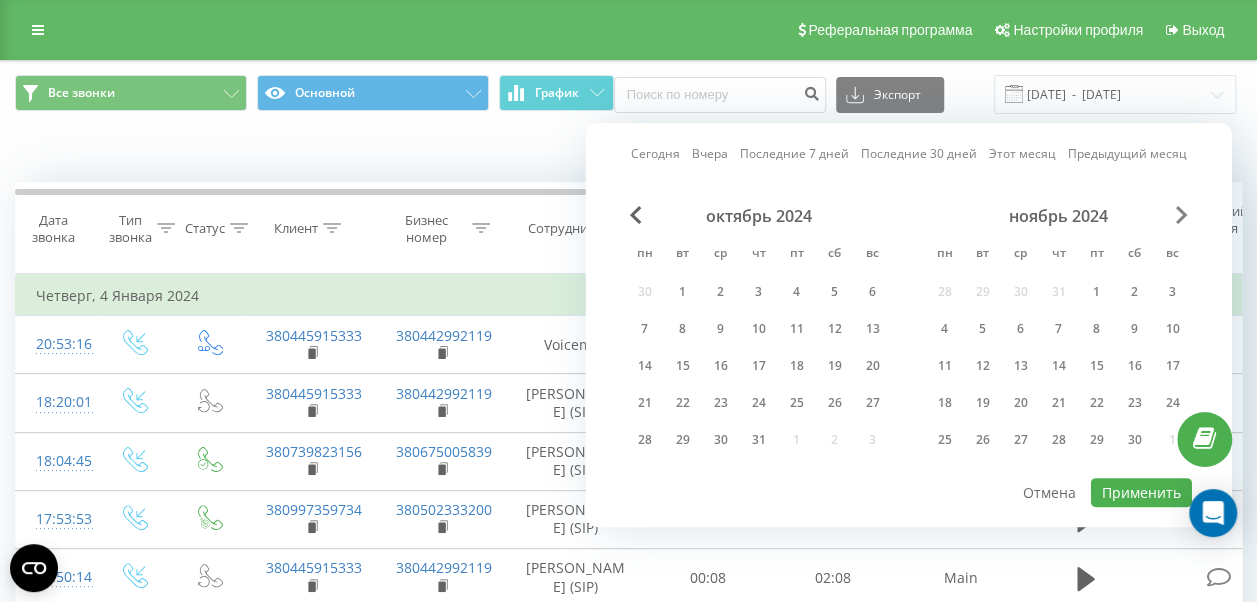 click at bounding box center [1182, 215] 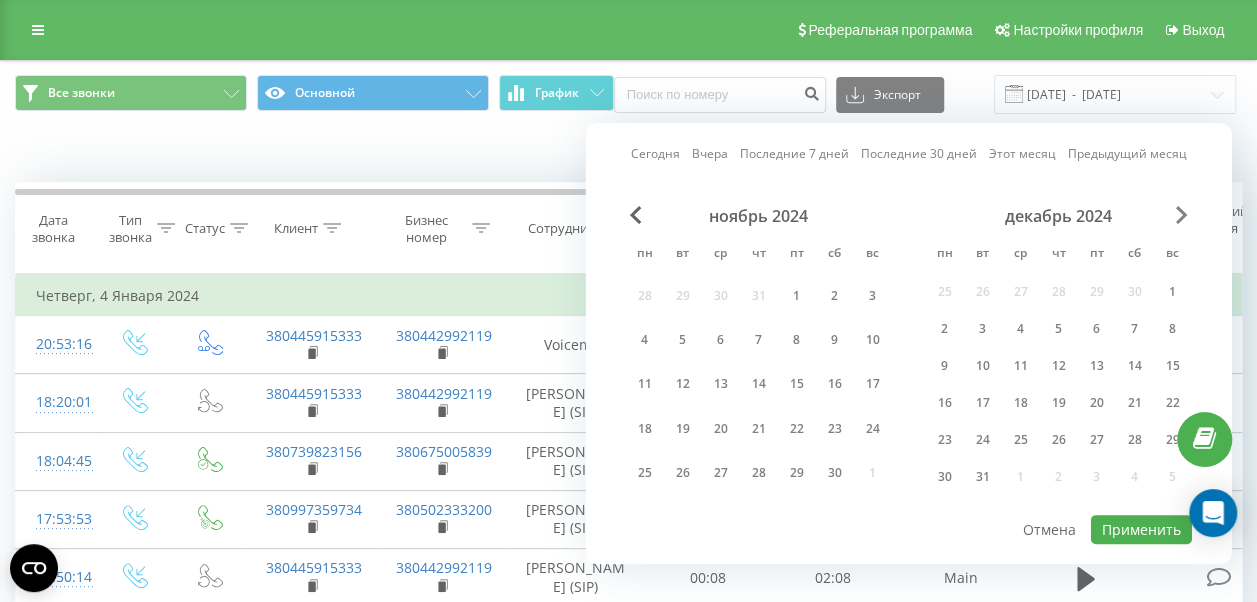 click at bounding box center [1182, 215] 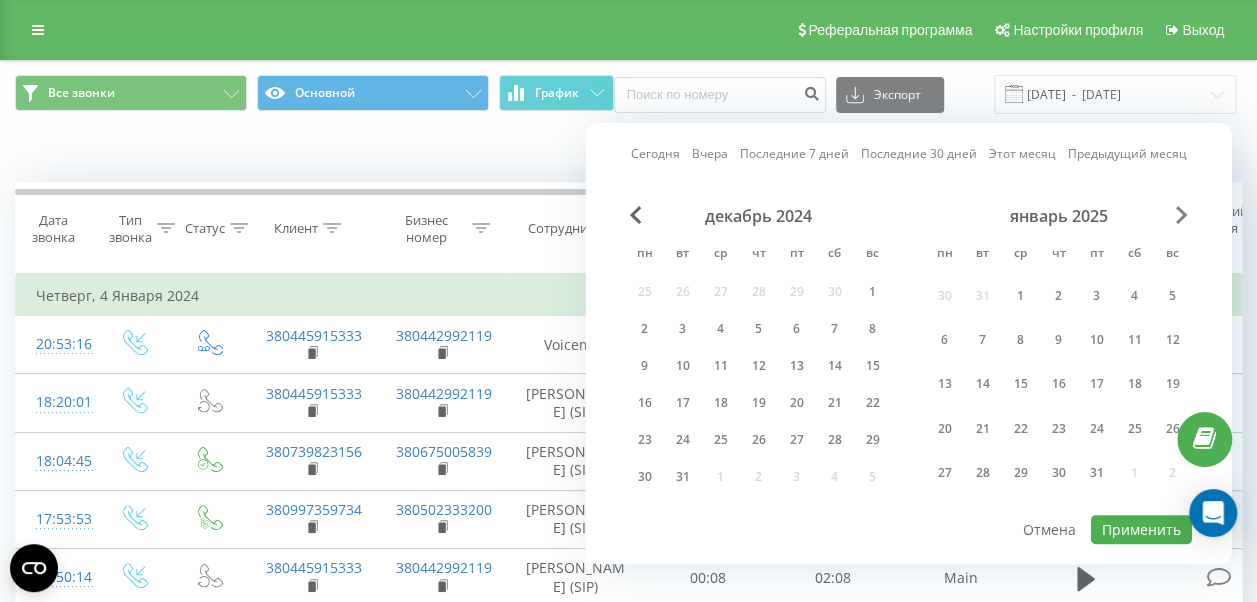 click at bounding box center (1182, 215) 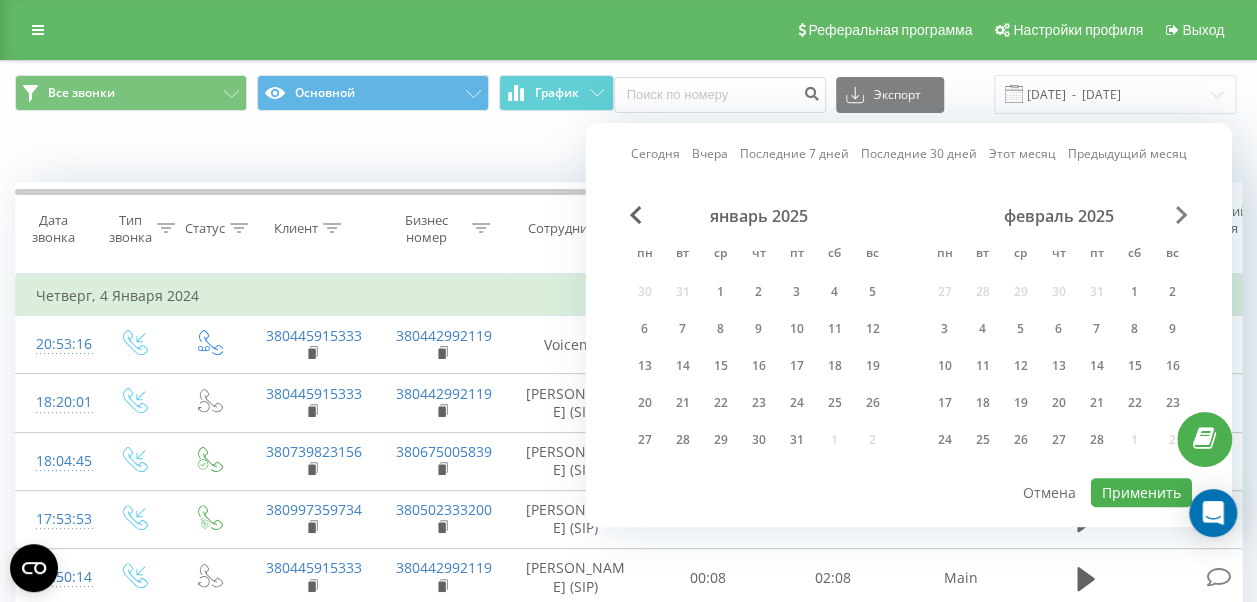 click at bounding box center [1182, 215] 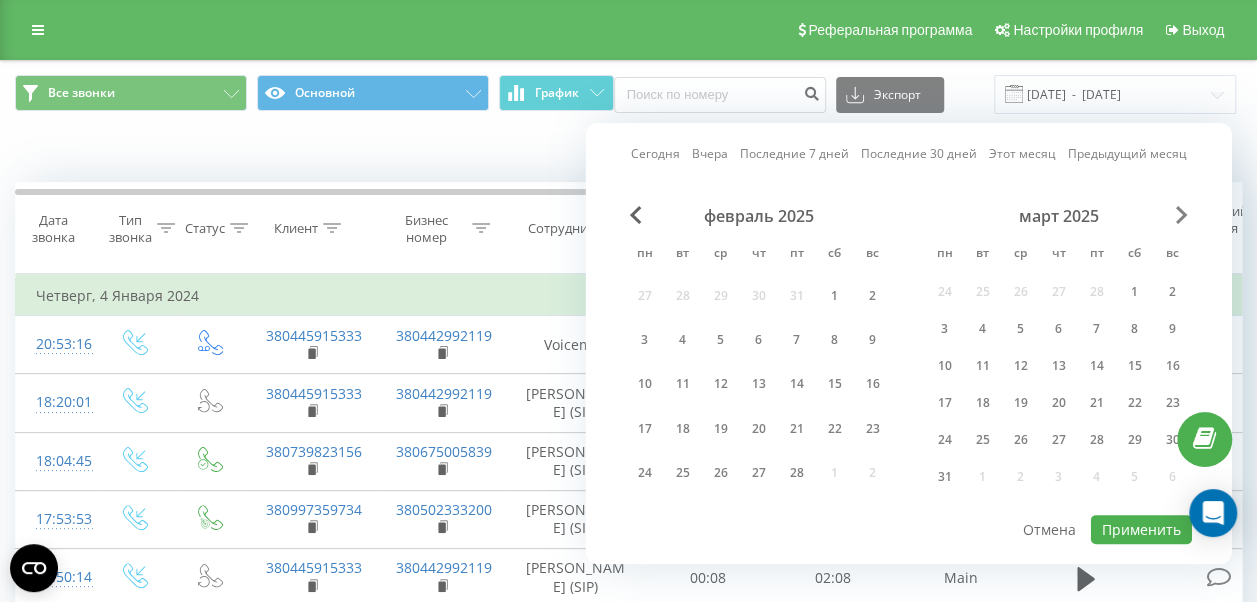 click at bounding box center [1182, 215] 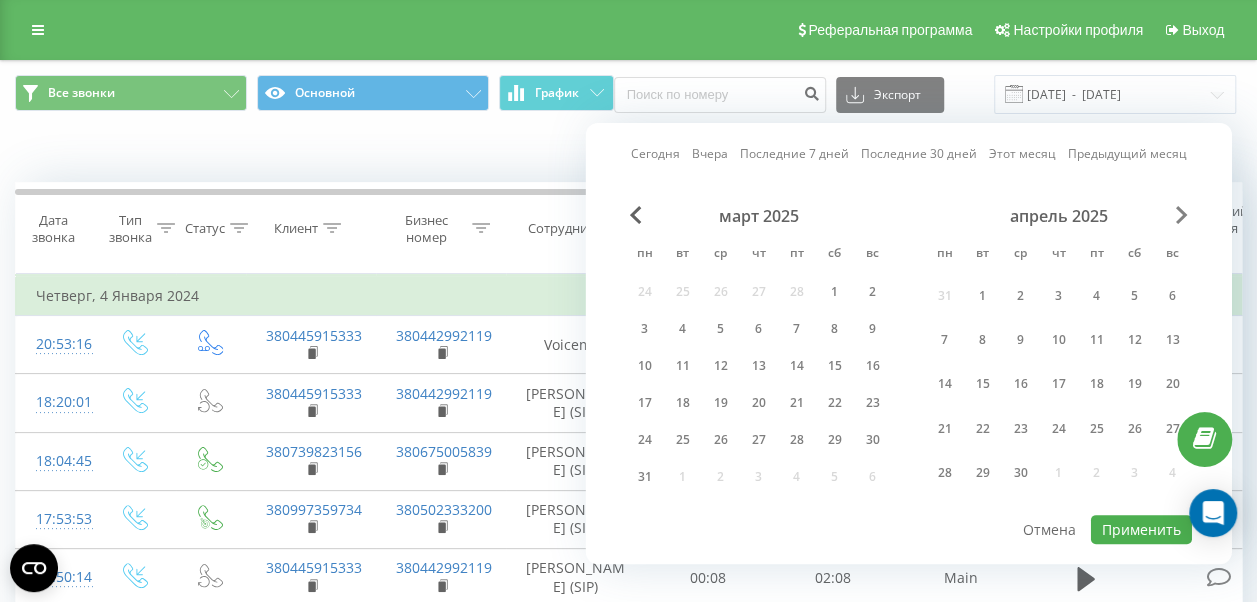 click at bounding box center [1182, 215] 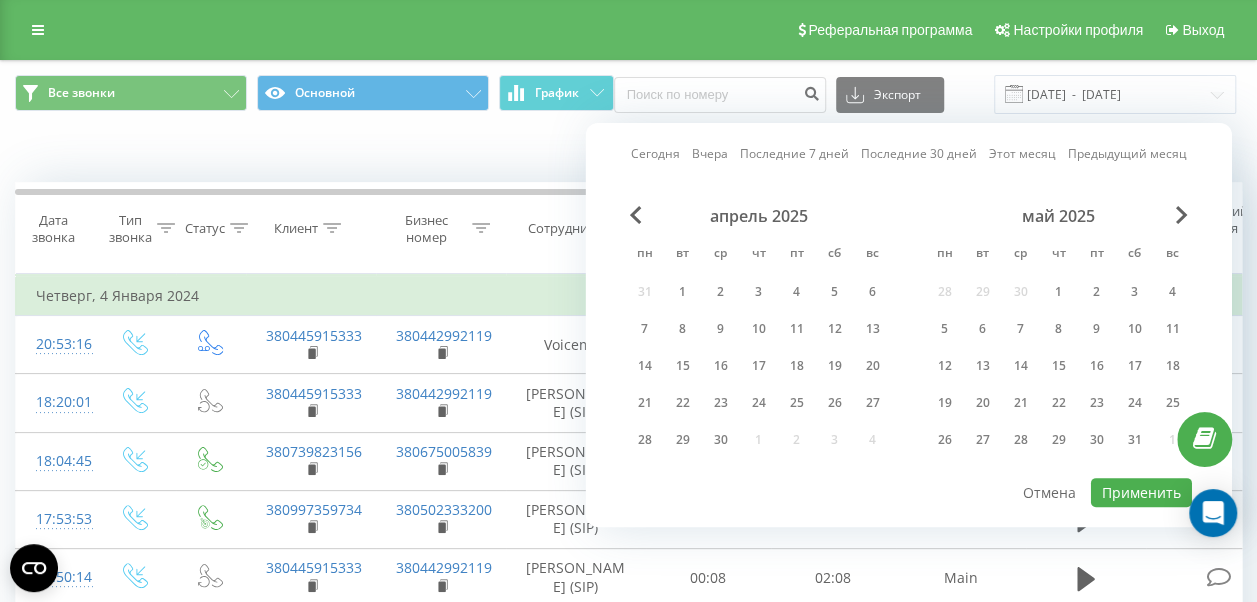 click on "май 2025" at bounding box center (1059, 216) 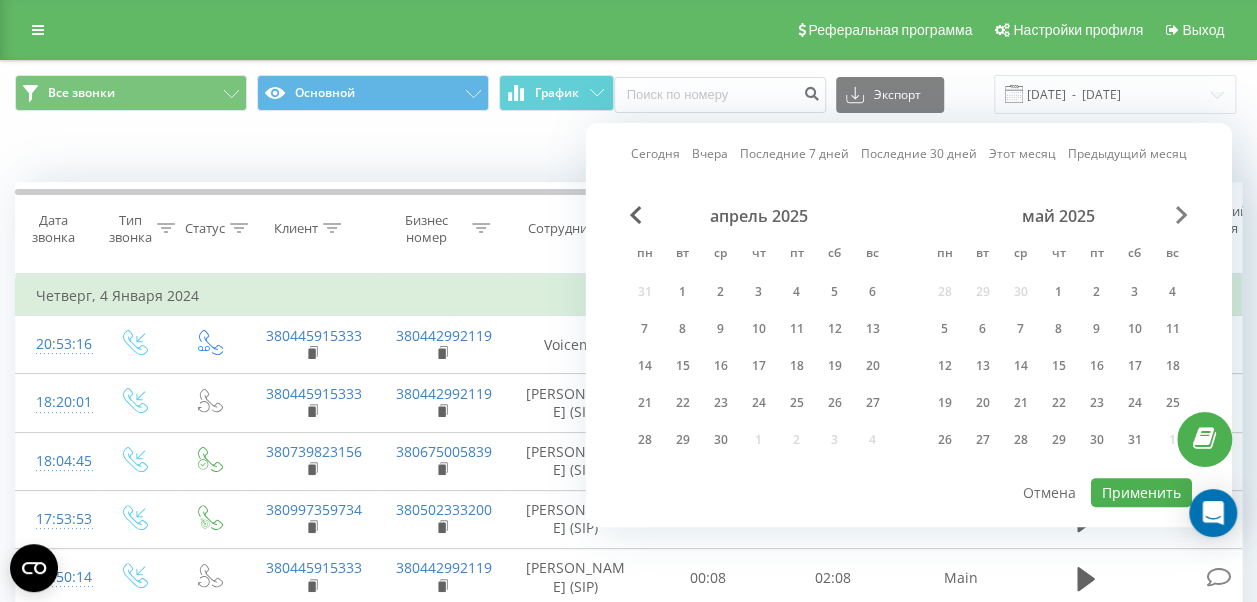 click at bounding box center [1182, 215] 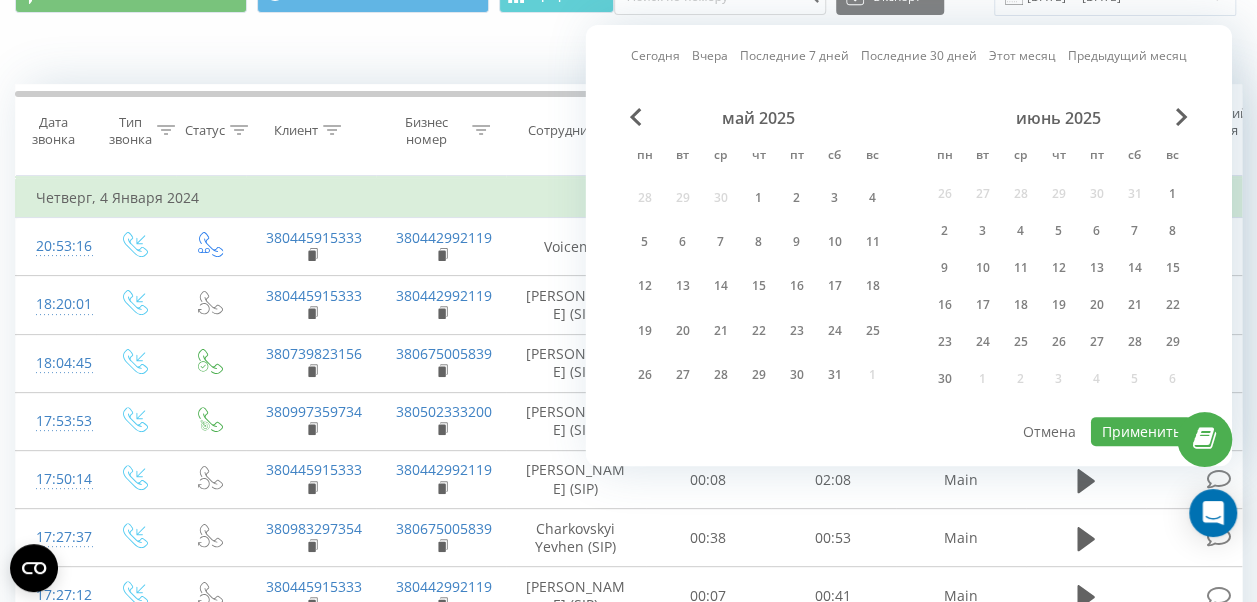 scroll, scrollTop: 100, scrollLeft: 0, axis: vertical 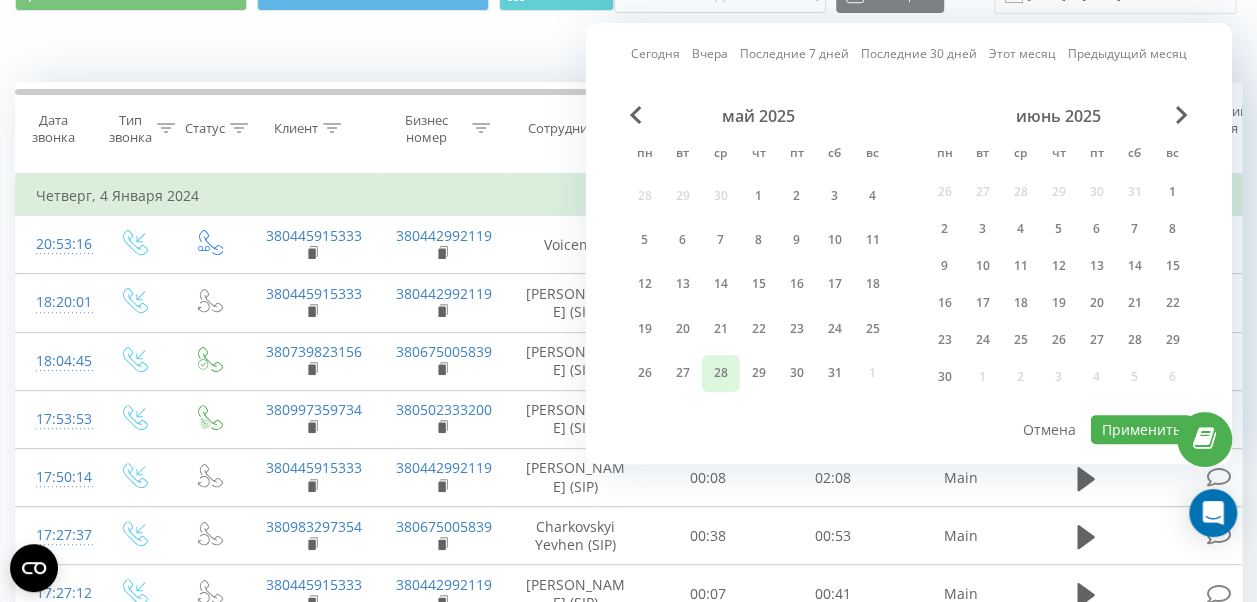 click on "28" at bounding box center (721, 373) 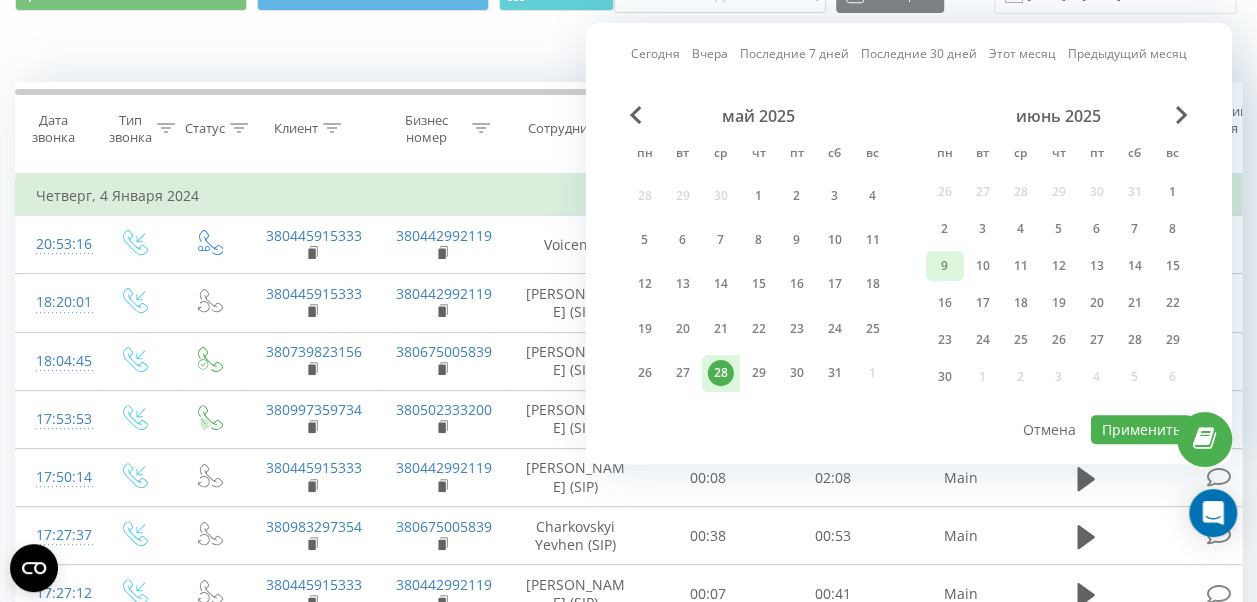 click on "9" at bounding box center [945, 266] 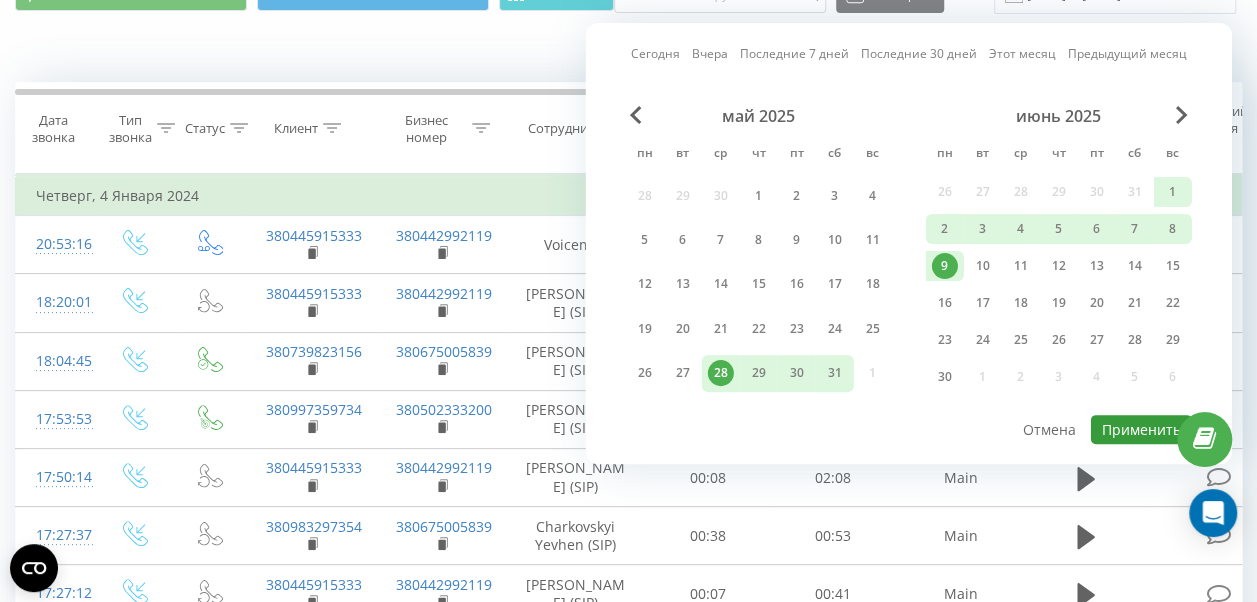 click on "Применить" at bounding box center [1141, 429] 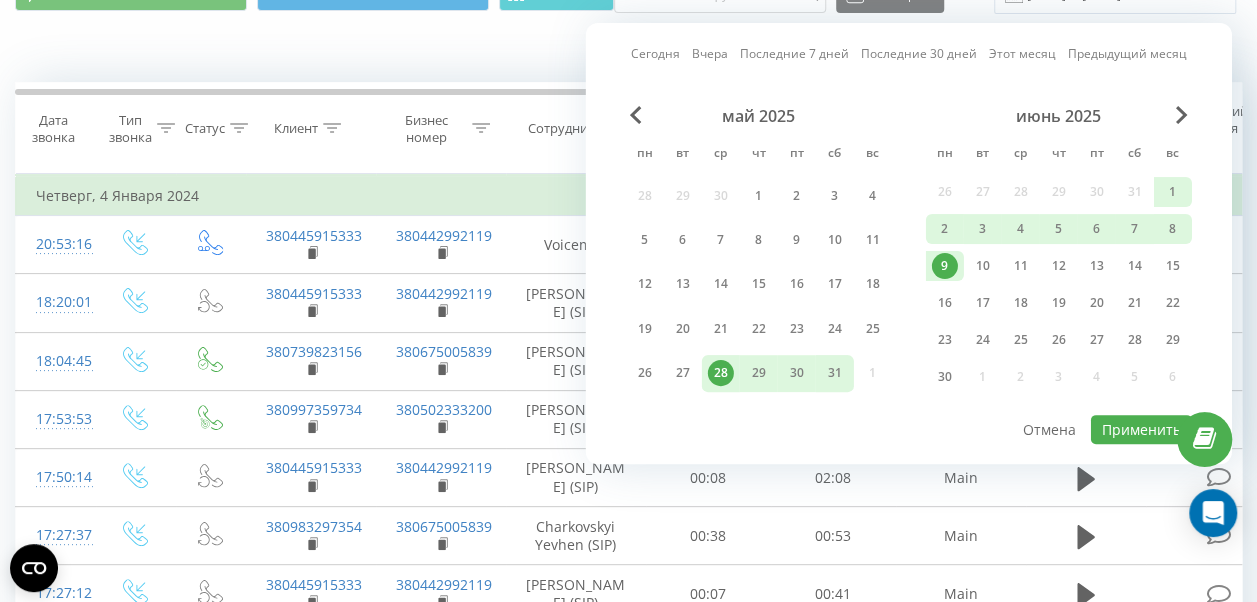 type on "[DATE]  -  [DATE]" 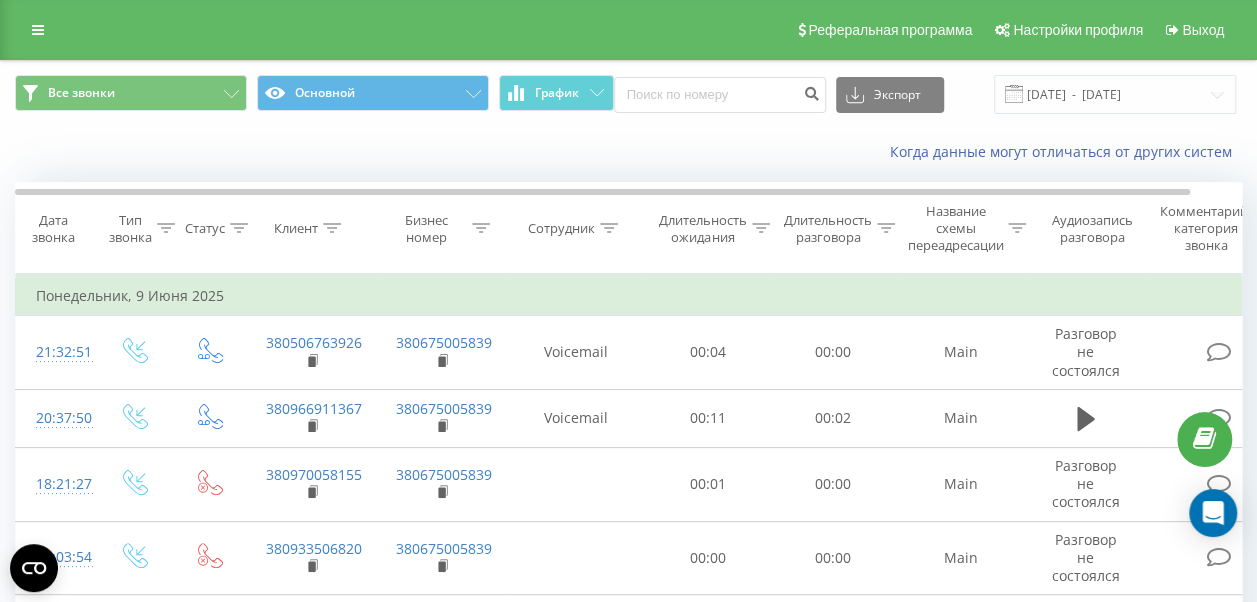 click 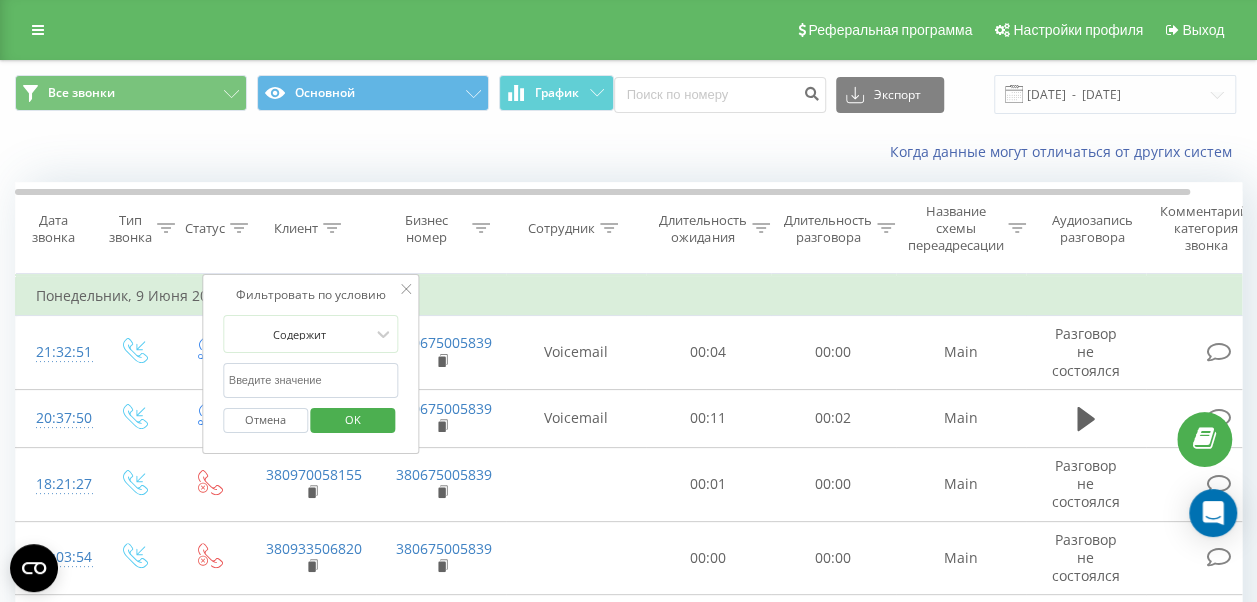 click at bounding box center [311, 380] 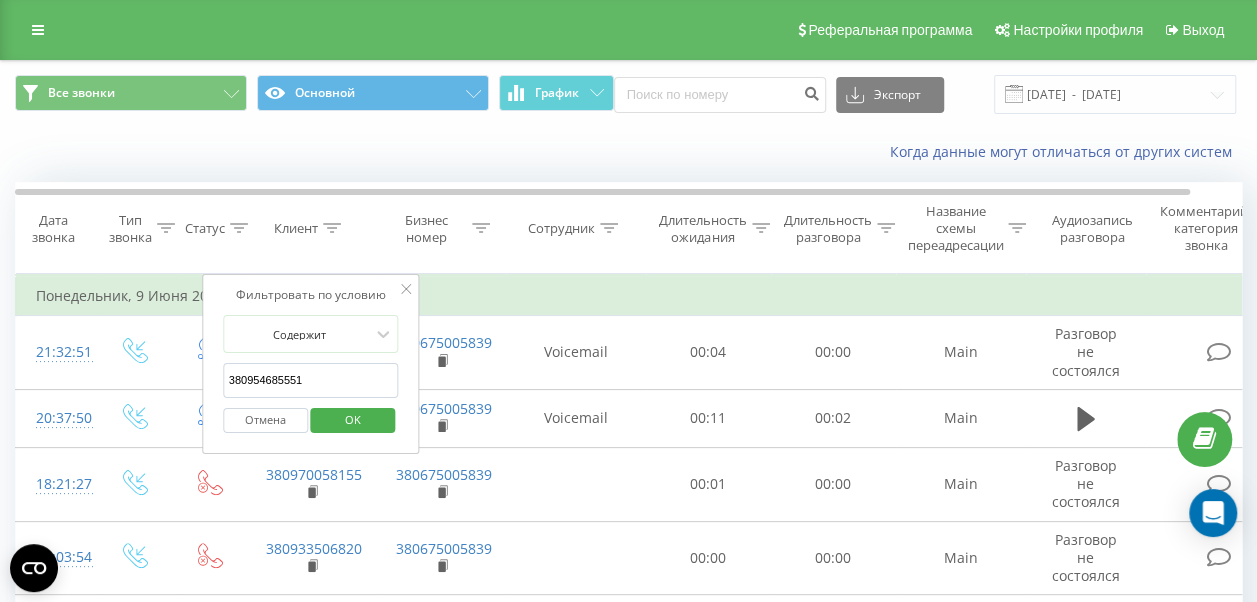 drag, startPoint x: 370, startPoint y: 415, endPoint x: 598, endPoint y: 386, distance: 229.8369 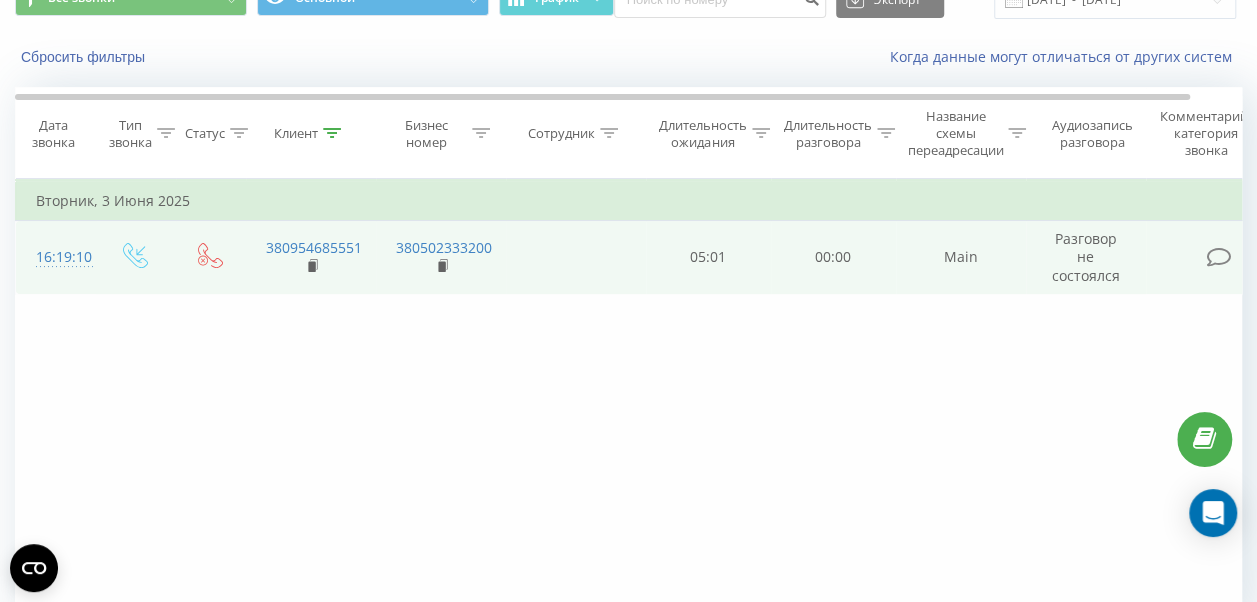 scroll, scrollTop: 0, scrollLeft: 0, axis: both 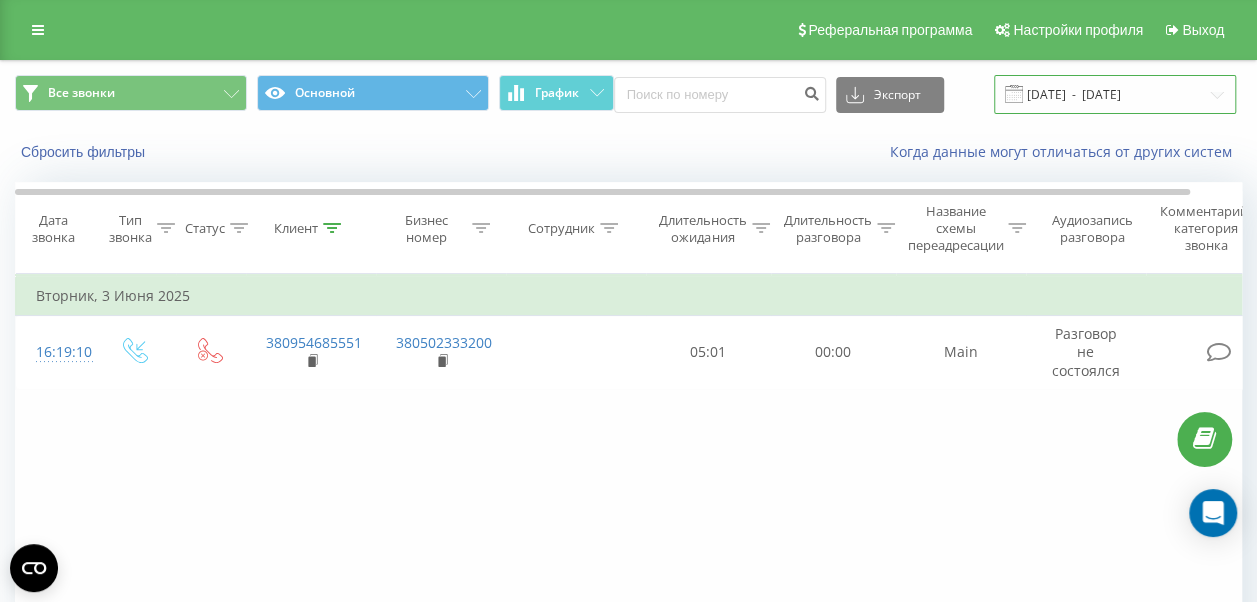 click on "[DATE]  -  [DATE]" at bounding box center [1115, 94] 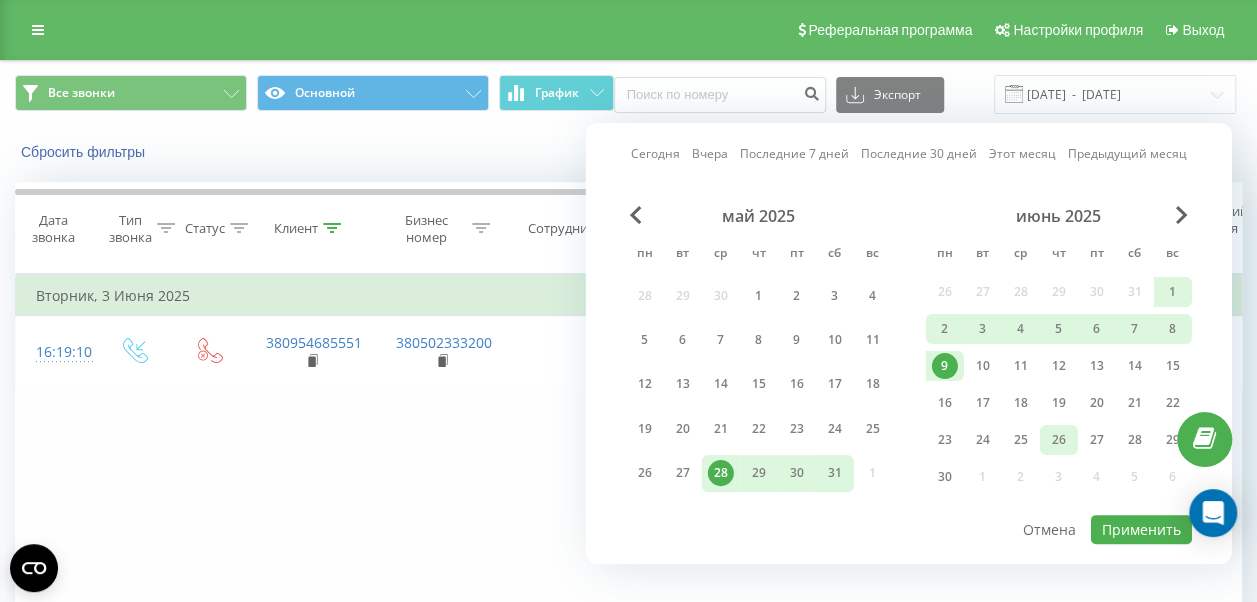 click on "26" at bounding box center (1059, 440) 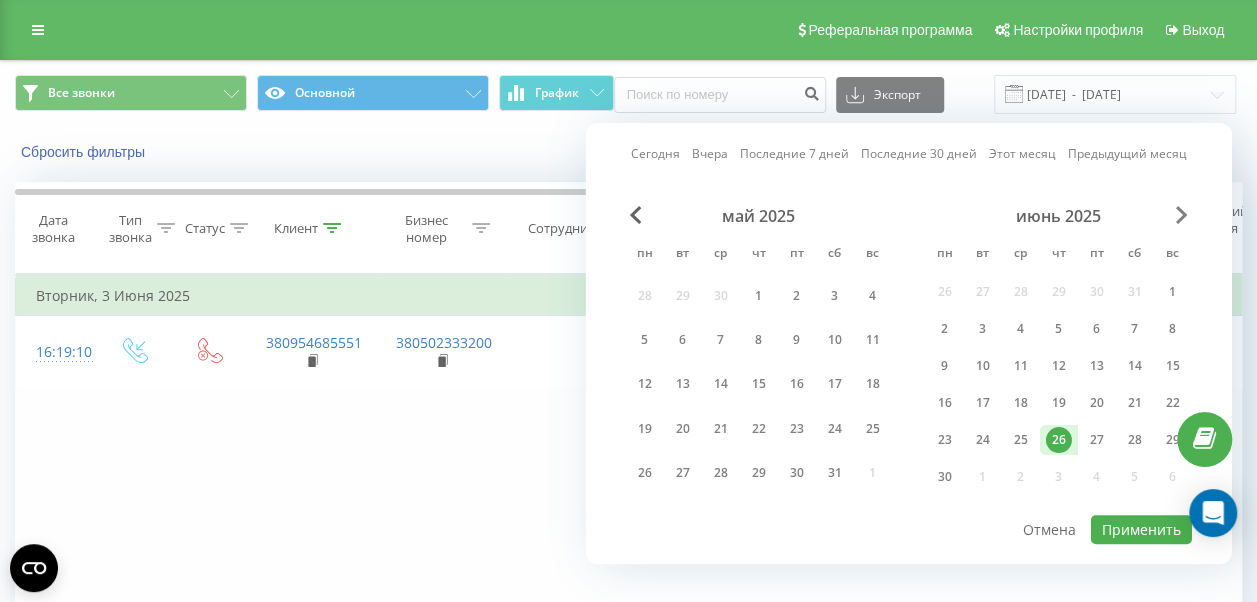 click on "[DATE] [DATE] Последние 7 дней Последние 30 дней Этот месяц Предыдущий месяц [DATE] пн вт ср чт пт сб вс 28 29 30 1 2 3 4 5 6 7 8 9 10 11 12 13 14 15 16 17 18 19 20 21 22 23 24 25 26 27 28 29 30 31 [DATE] вт ср чт пт сб вс 26 27 28 29 30 31 1 2 3 4 5 6 7 8 9 10 11 12 13 14 15 16 17 18 19 20 21 22 23 24 25 26 27 28 29 30 1 2 3 4 5 6 Применить [PERSON_NAME]" at bounding box center [909, 343] 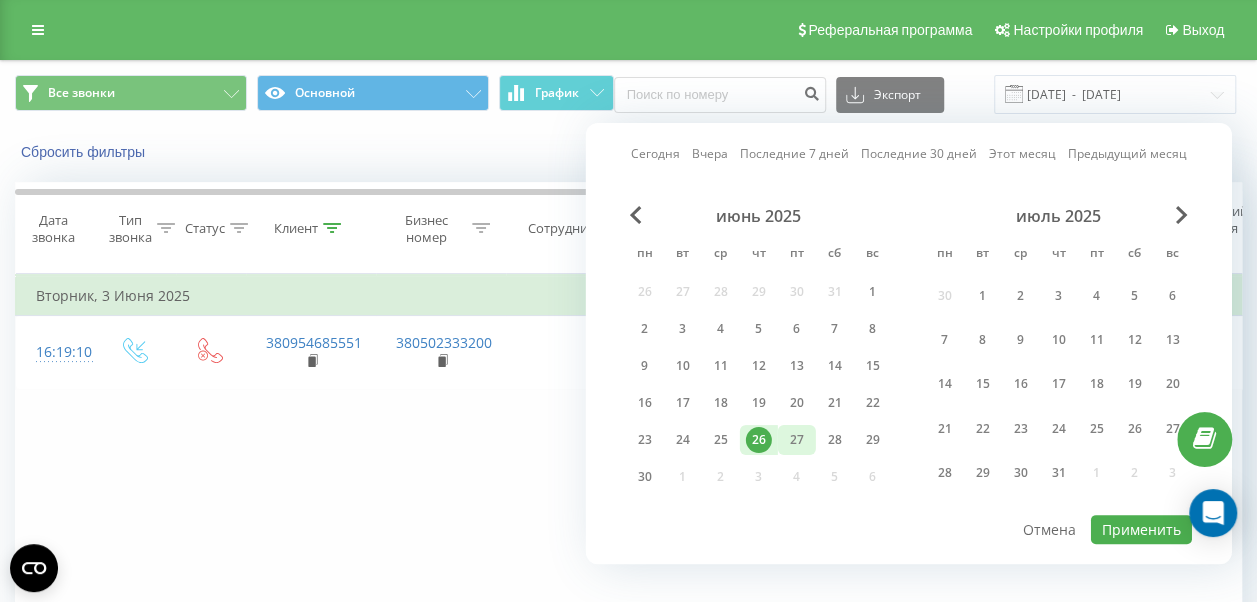 click on "27" at bounding box center [797, 440] 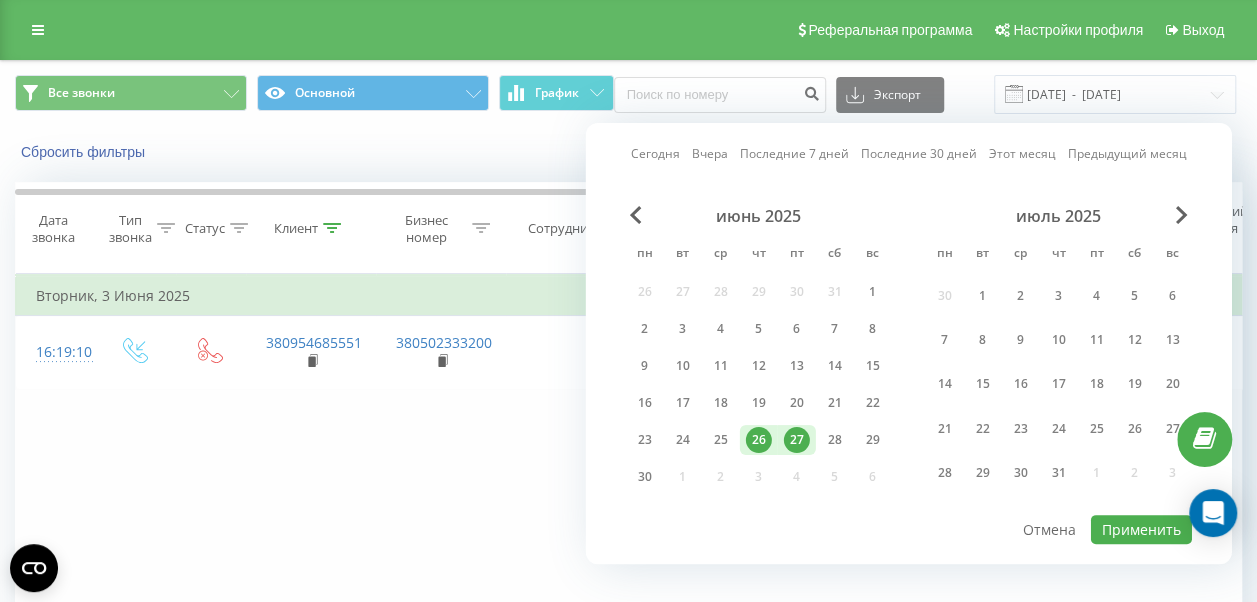 click on "26" at bounding box center [759, 440] 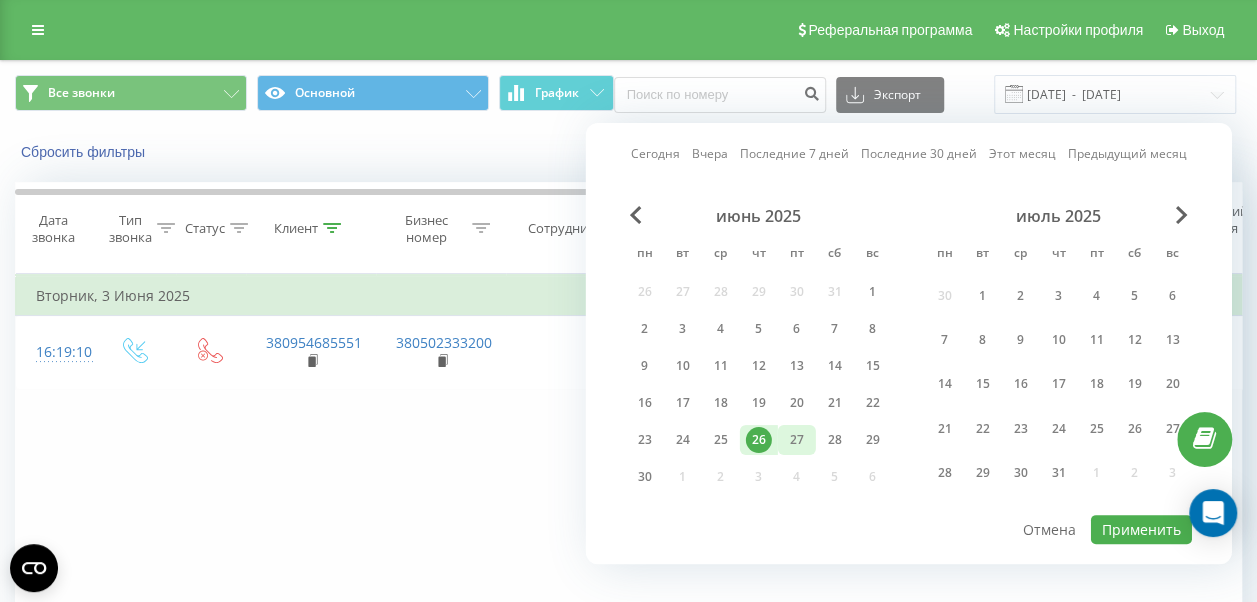 click on "27" at bounding box center [797, 440] 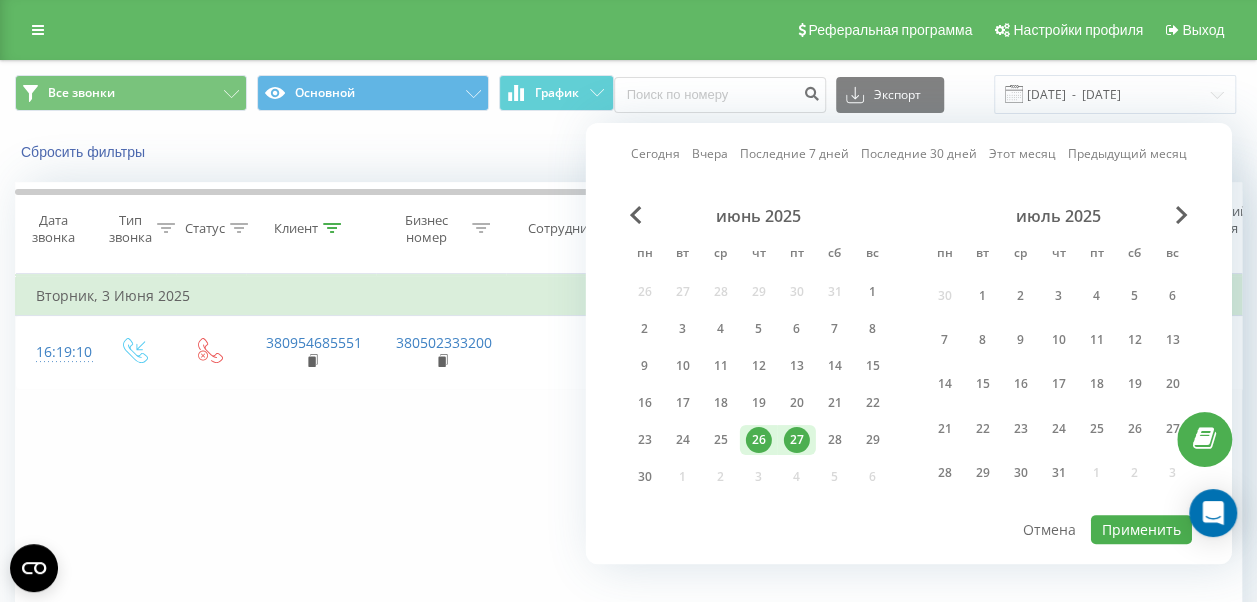 click on "26" at bounding box center (759, 440) 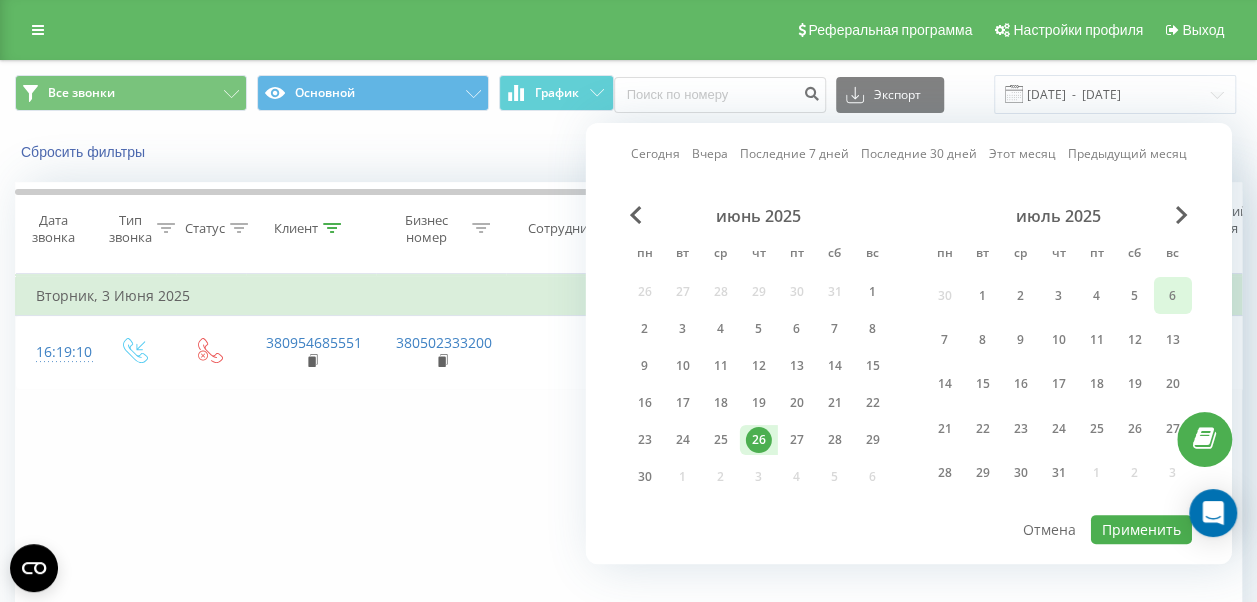 click on "6" at bounding box center [1173, 296] 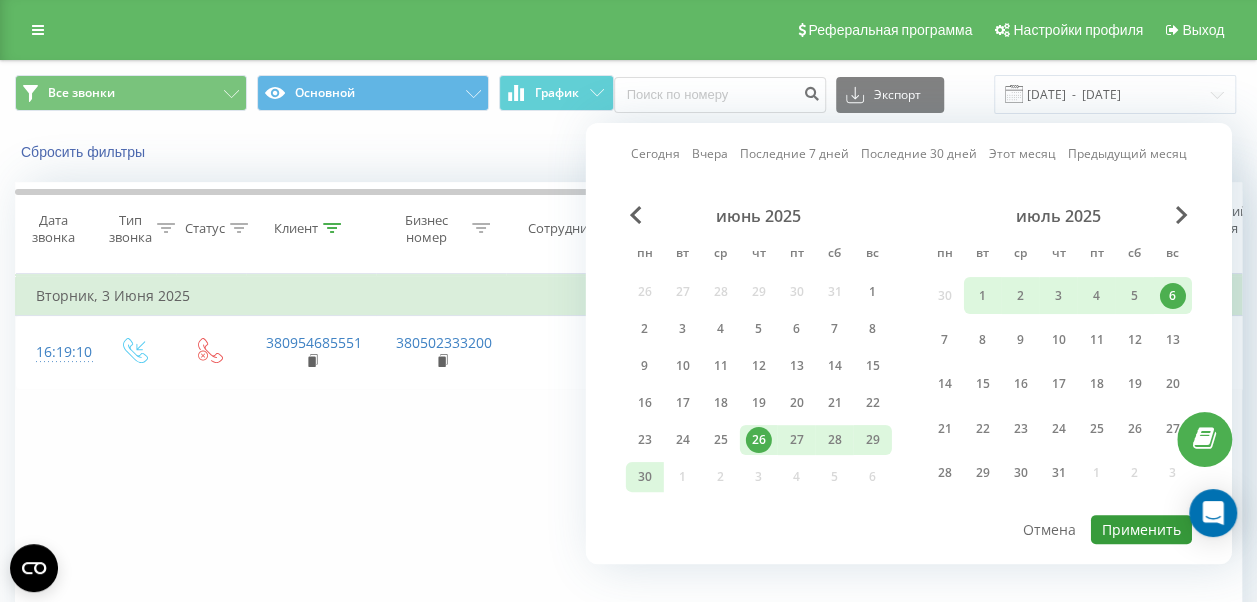 click on "Применить" at bounding box center (1141, 529) 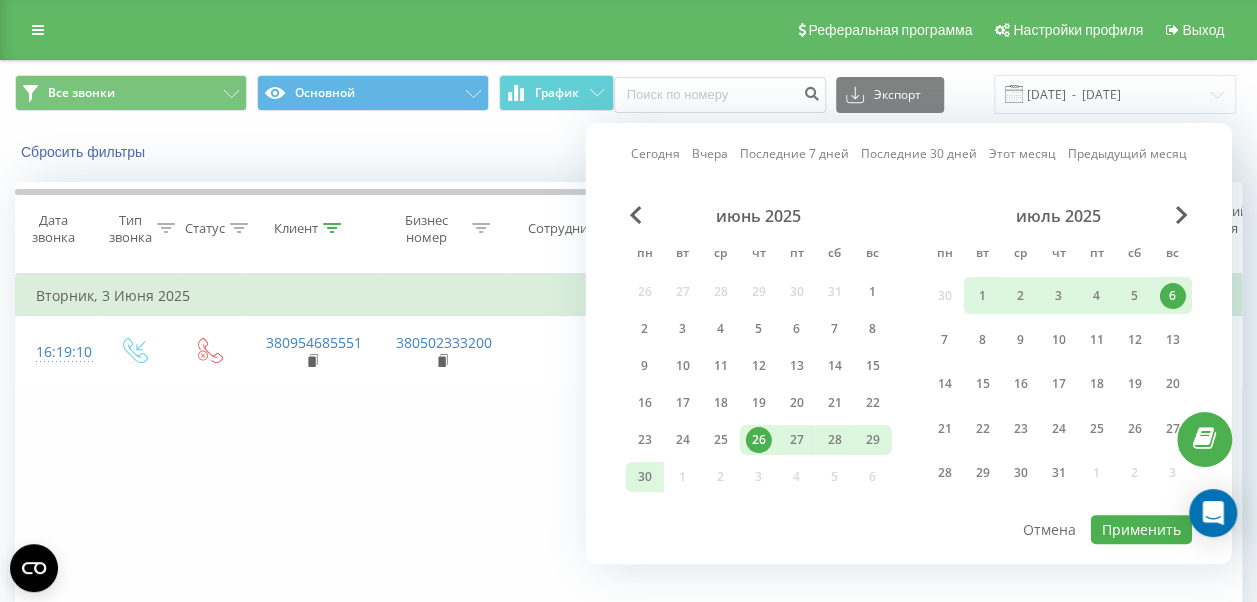 type on "[DATE]  -  [DATE]" 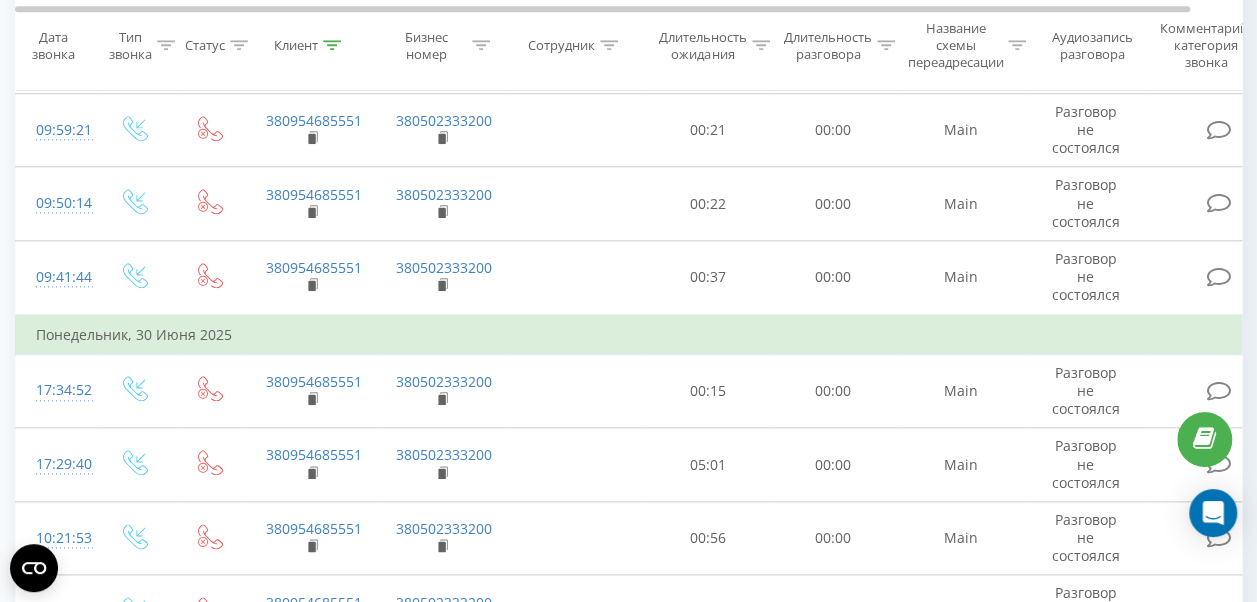 scroll, scrollTop: 1088, scrollLeft: 0, axis: vertical 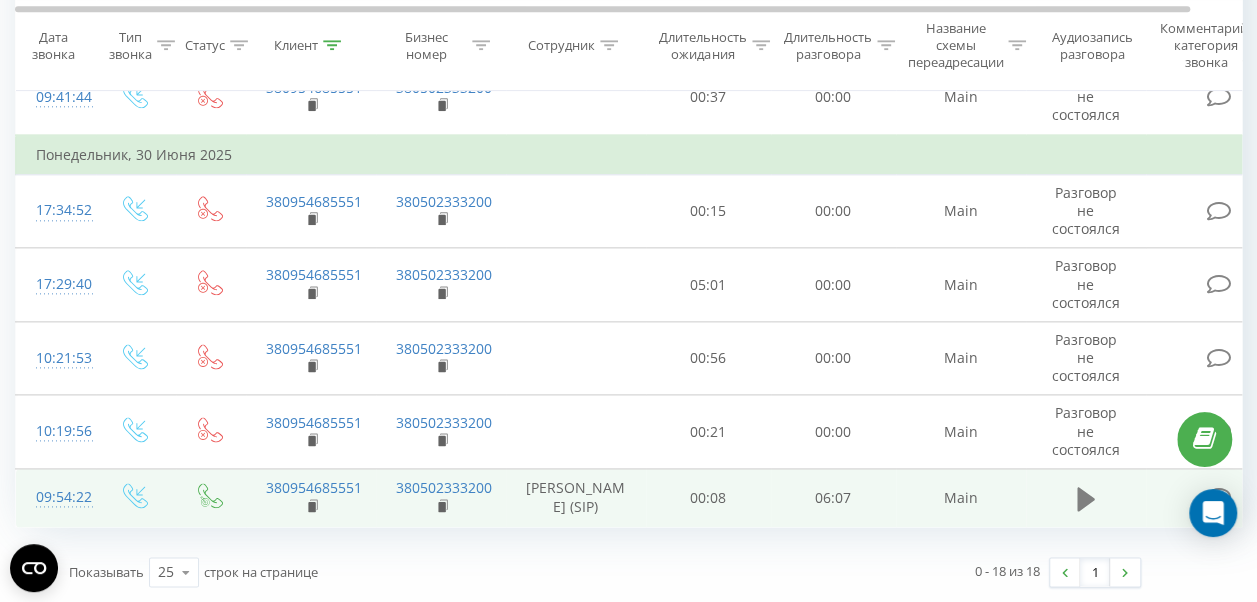 click 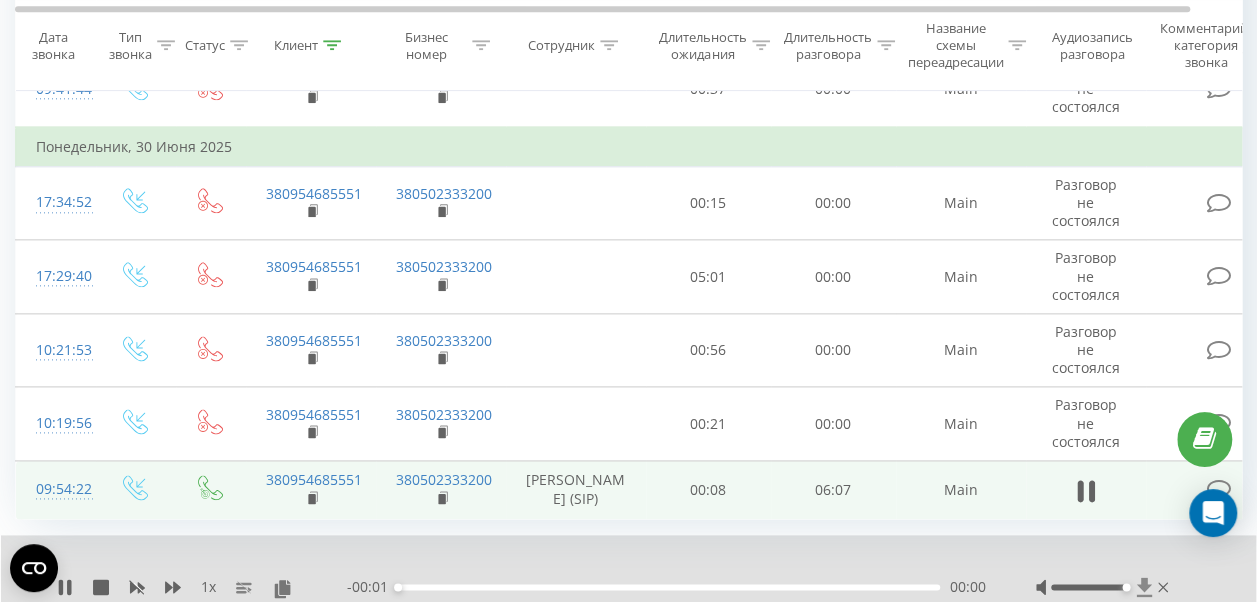 drag, startPoint x: 1090, startPoint y: 596, endPoint x: 1148, endPoint y: 596, distance: 58 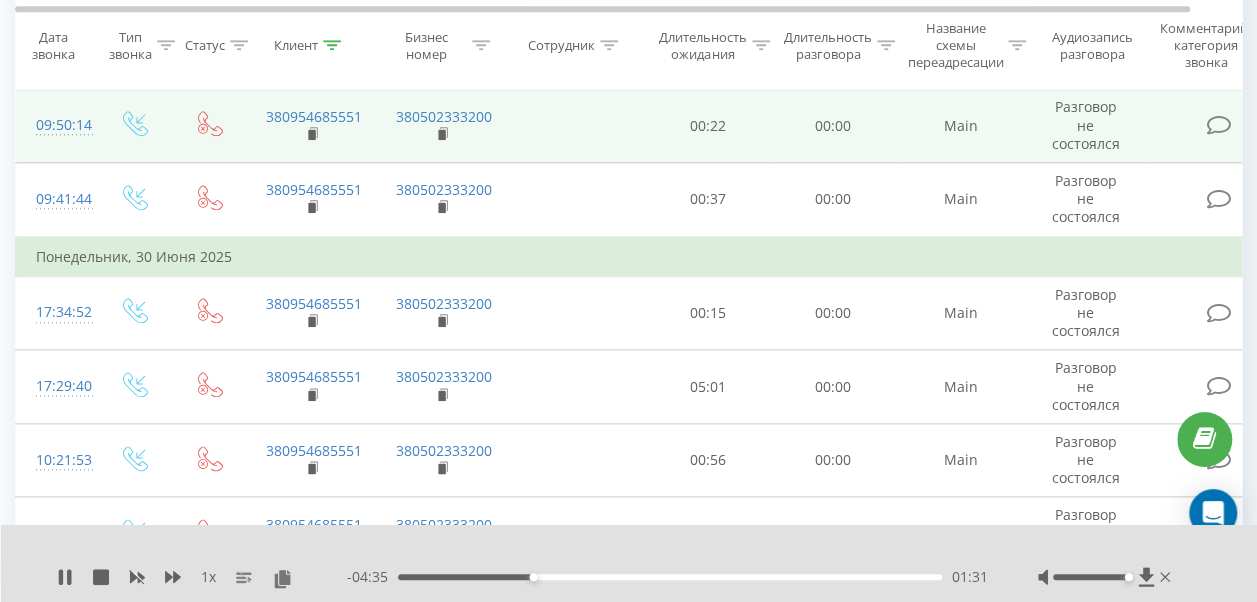 scroll, scrollTop: 1065, scrollLeft: 0, axis: vertical 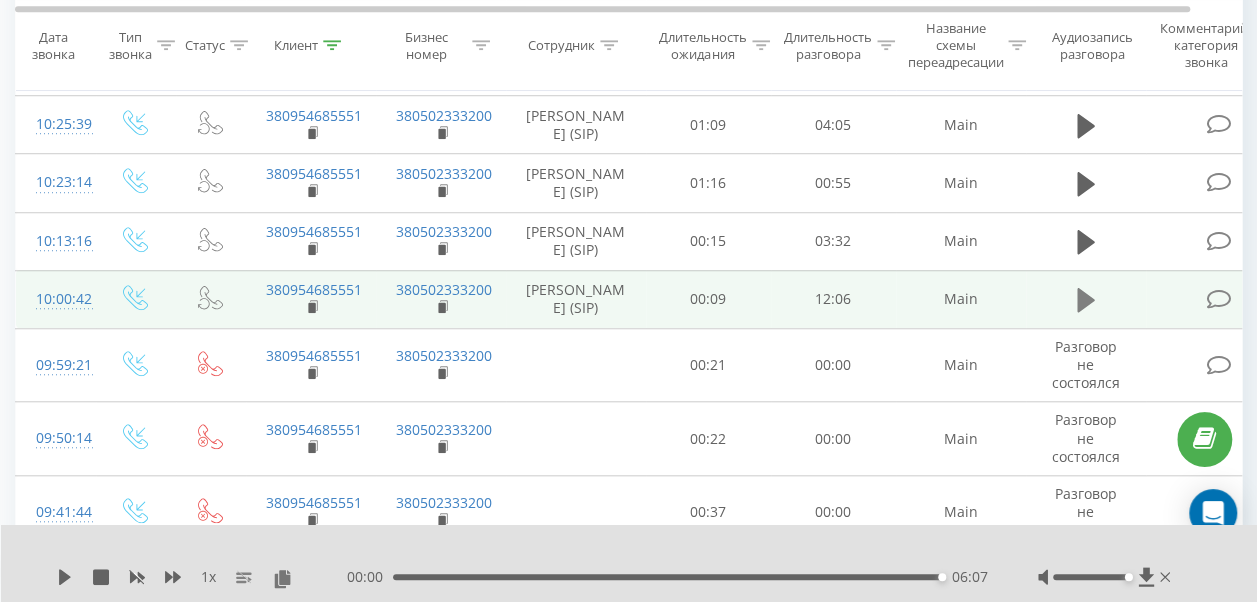 click 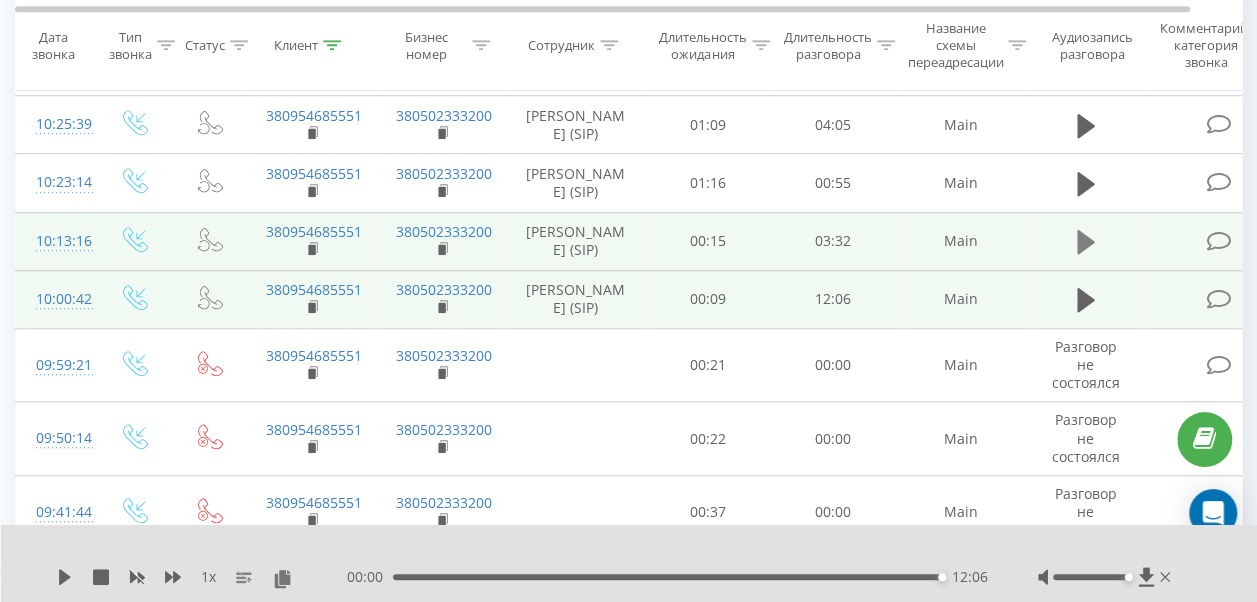 click at bounding box center (1086, 242) 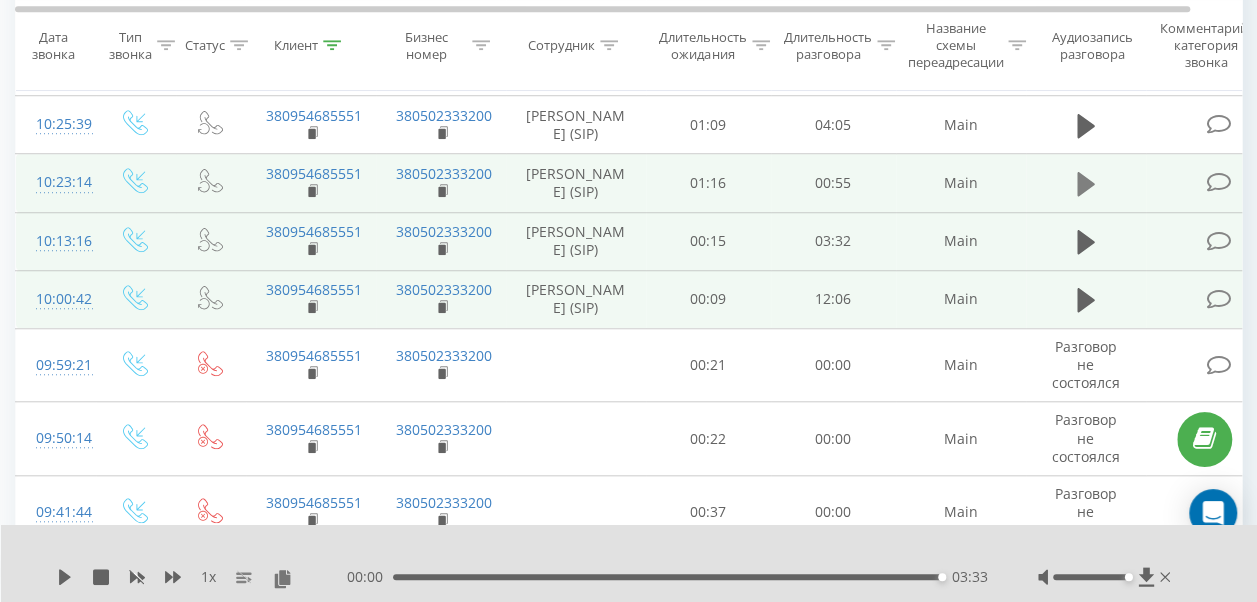 click 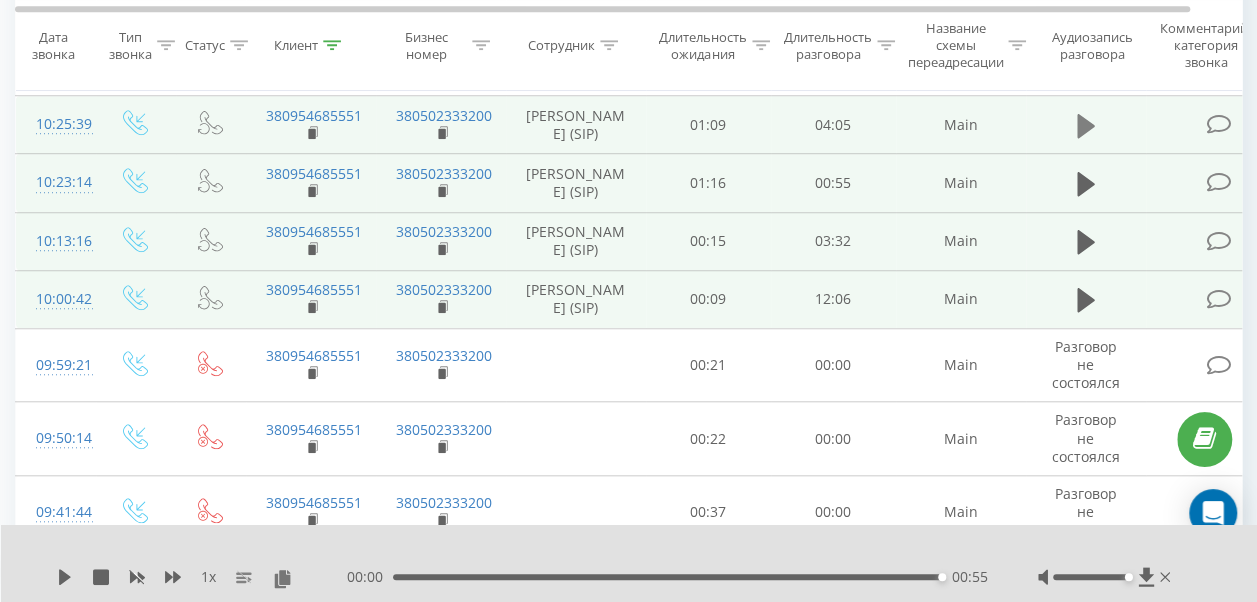 click 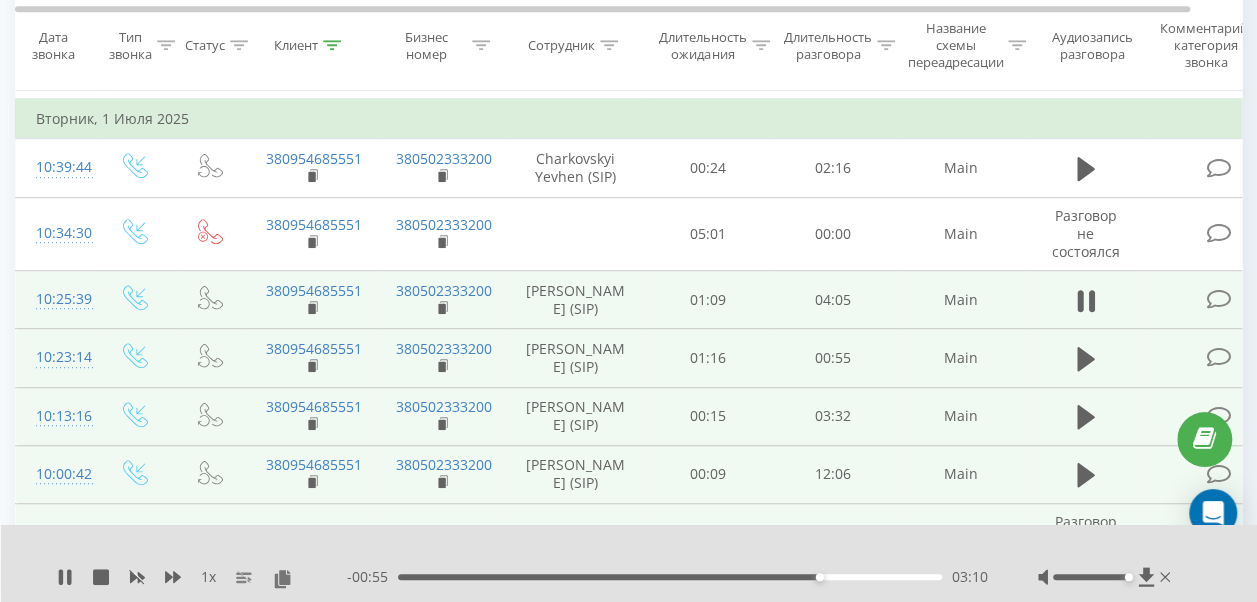 scroll, scrollTop: 465, scrollLeft: 0, axis: vertical 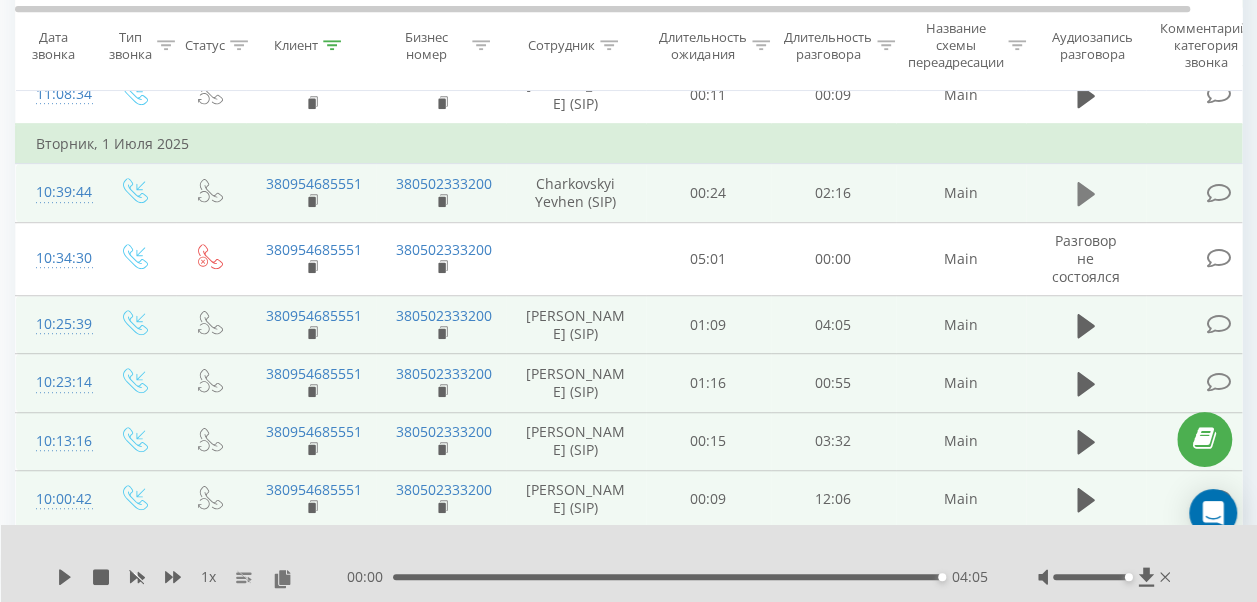 click 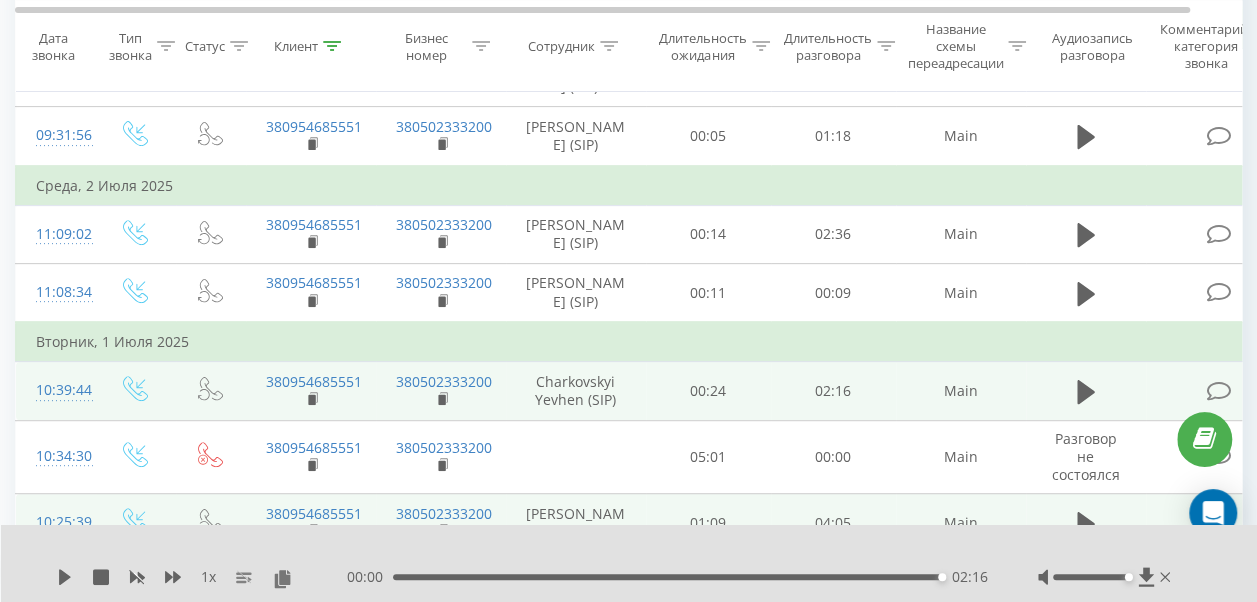 scroll, scrollTop: 265, scrollLeft: 0, axis: vertical 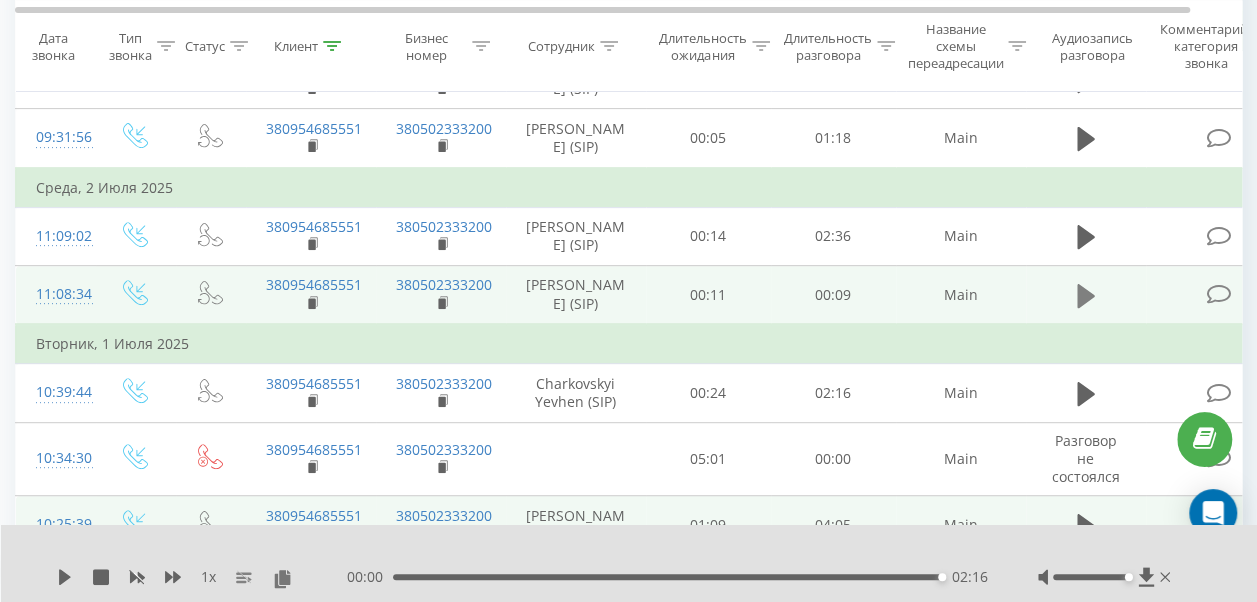 click 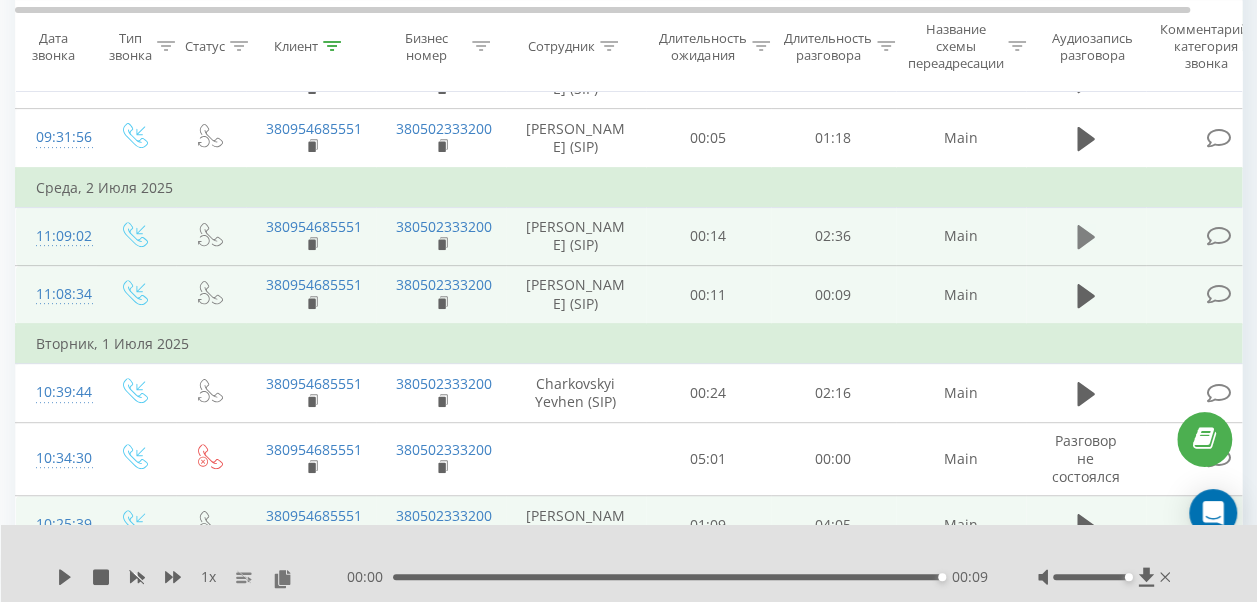 click 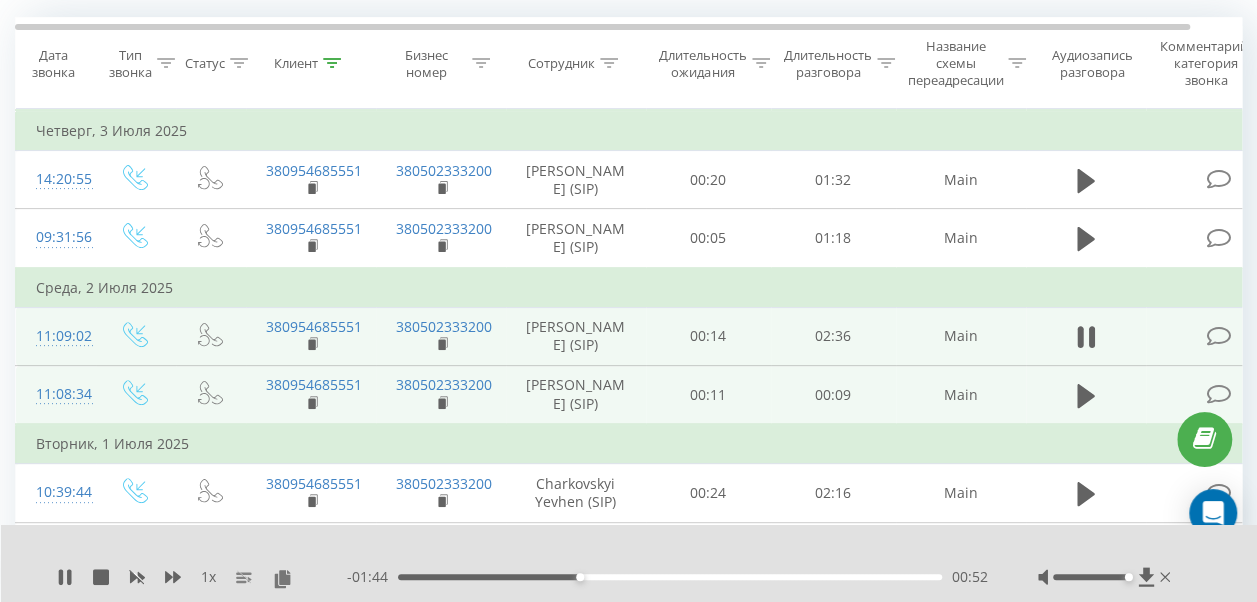 scroll, scrollTop: 65, scrollLeft: 0, axis: vertical 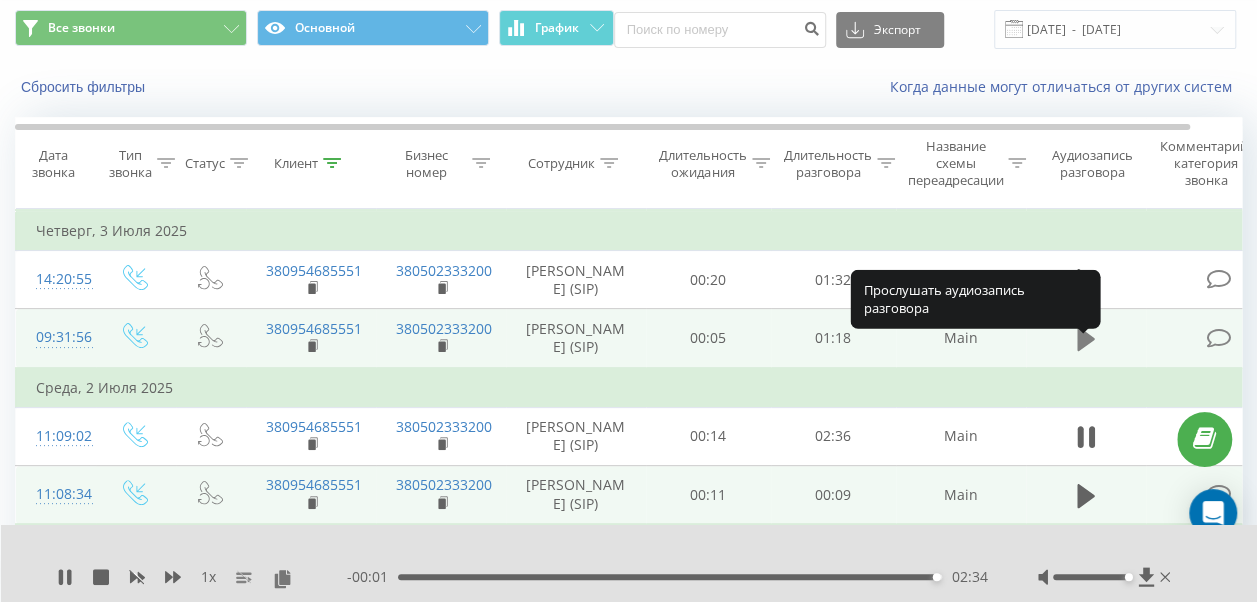 click 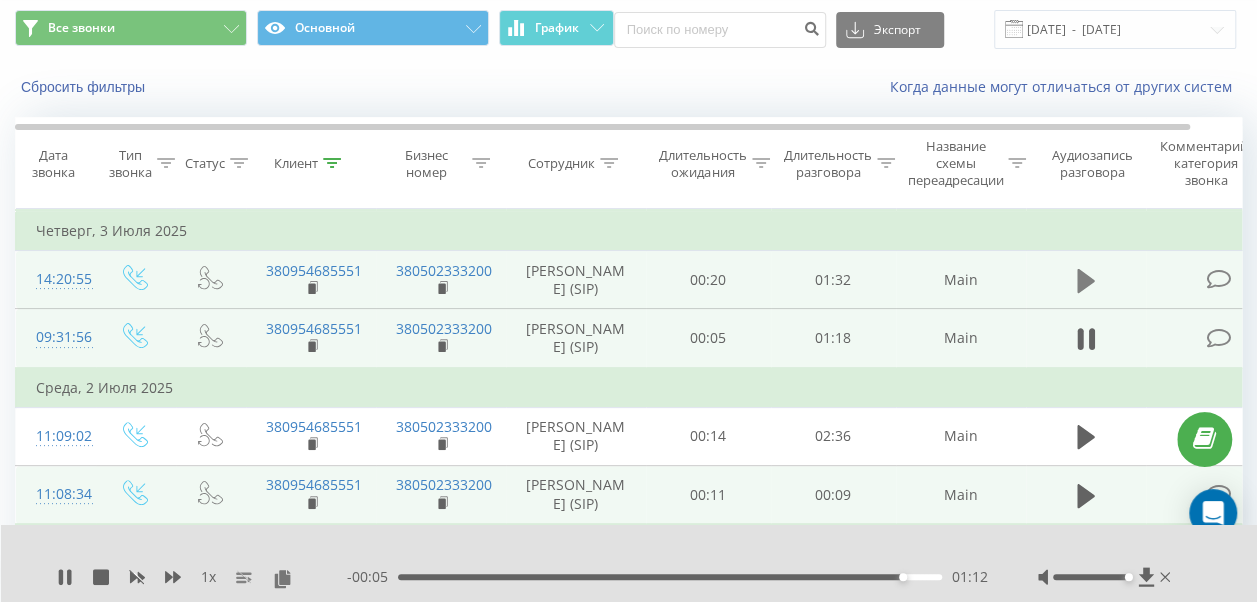 click 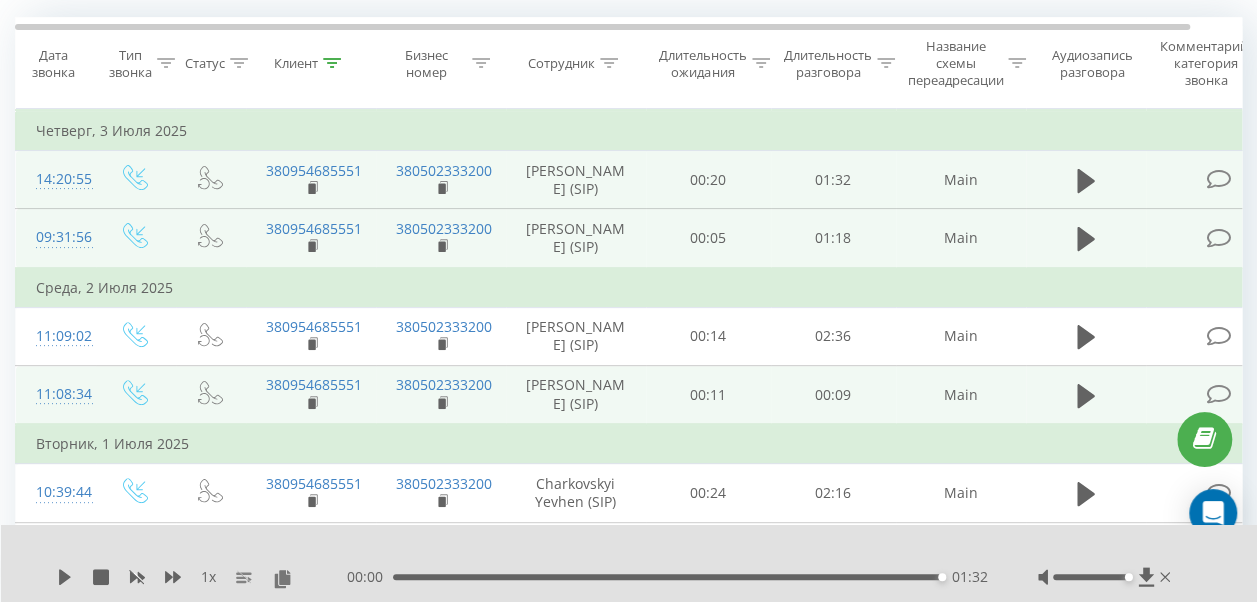 scroll, scrollTop: 65, scrollLeft: 0, axis: vertical 